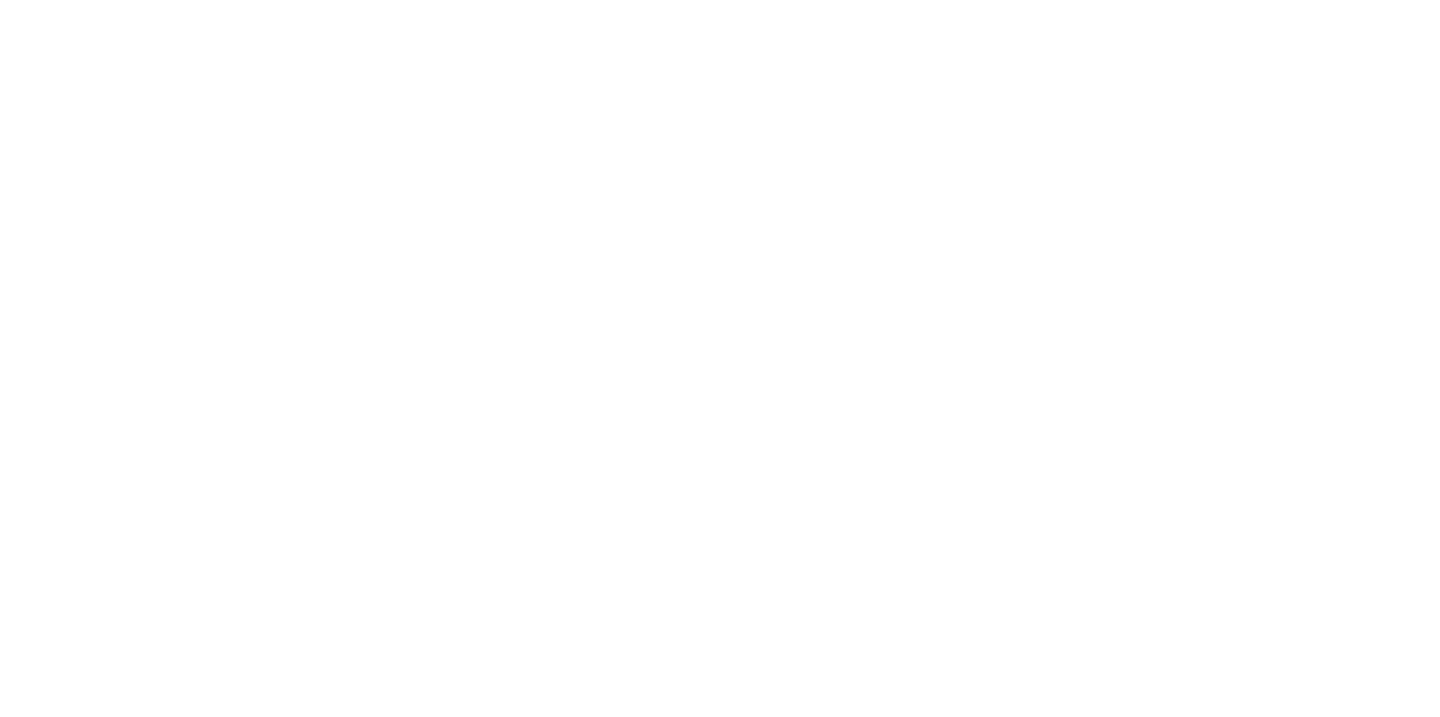 scroll, scrollTop: 0, scrollLeft: 0, axis: both 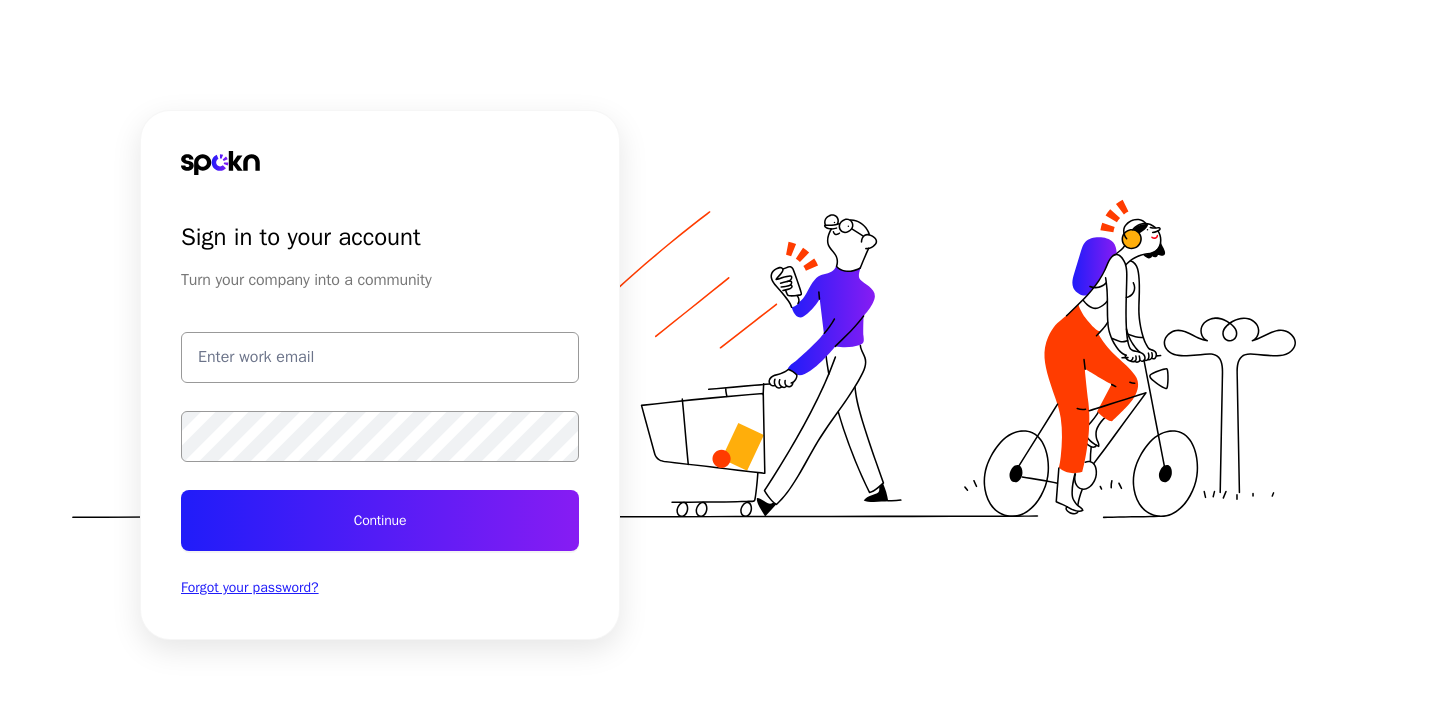 click at bounding box center (380, 357) 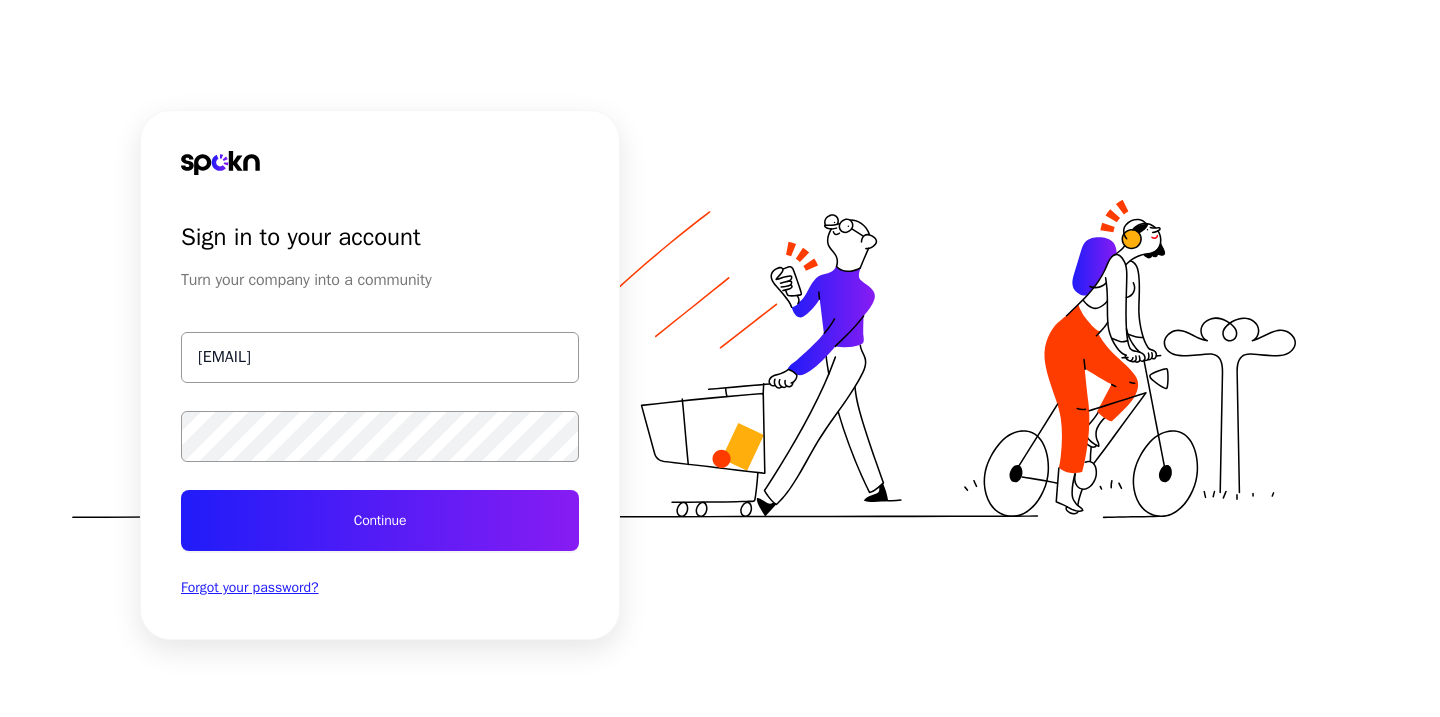 click on "Continue" at bounding box center [380, 520] 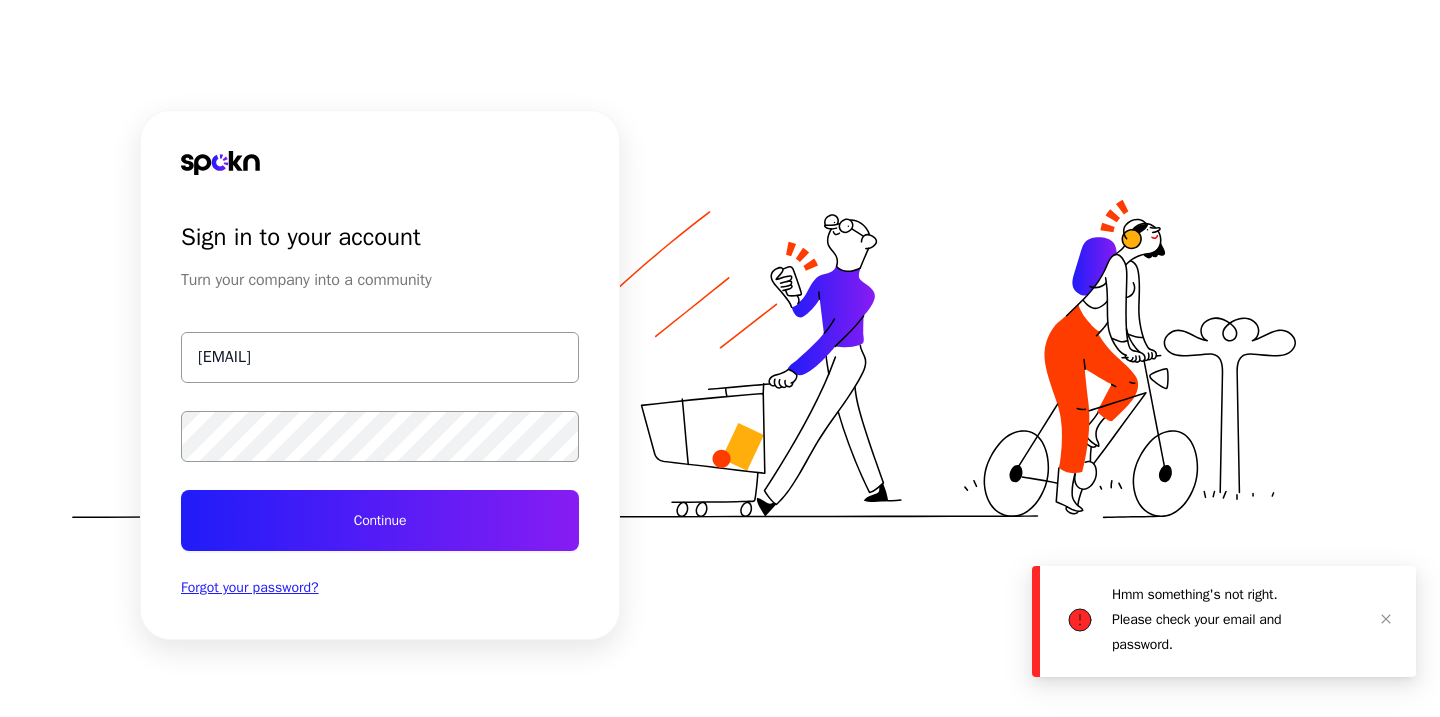 click on "Forgot your password?" at bounding box center (250, 587) 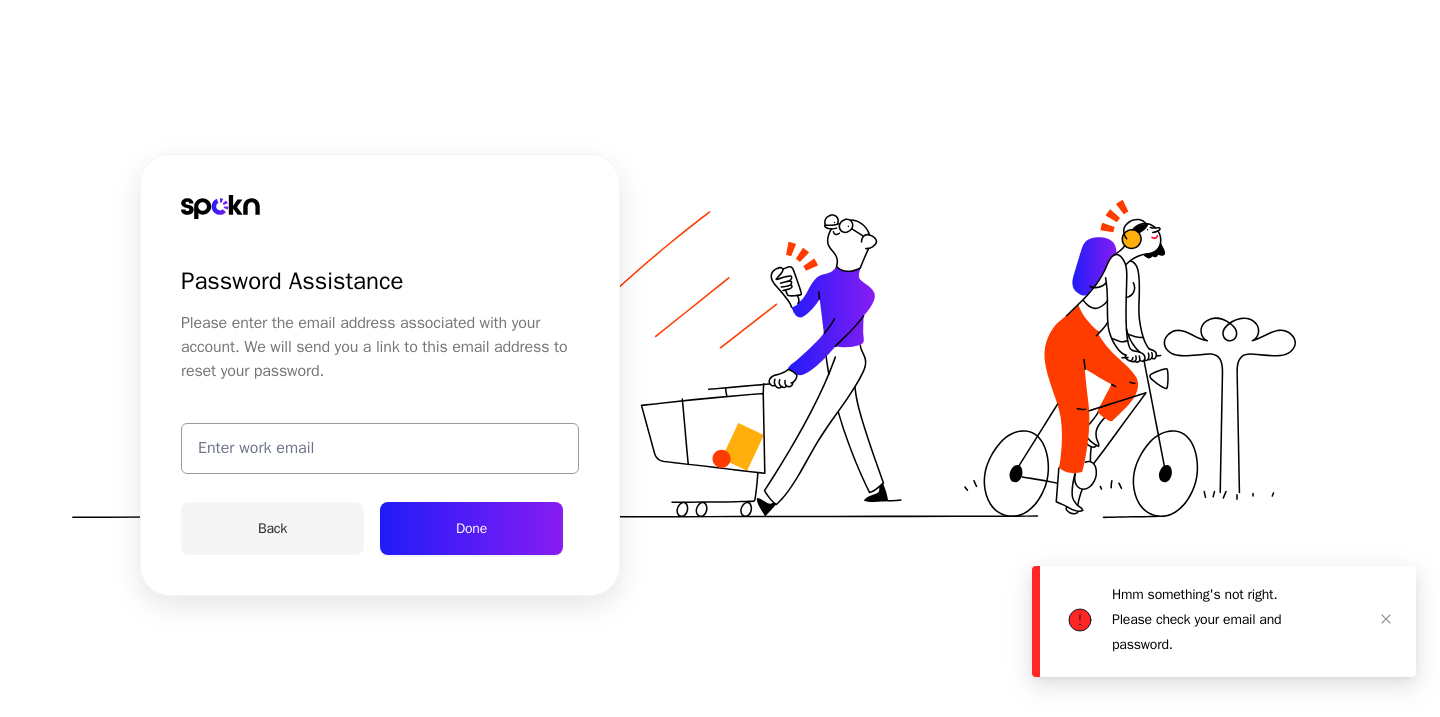 click at bounding box center [380, 448] 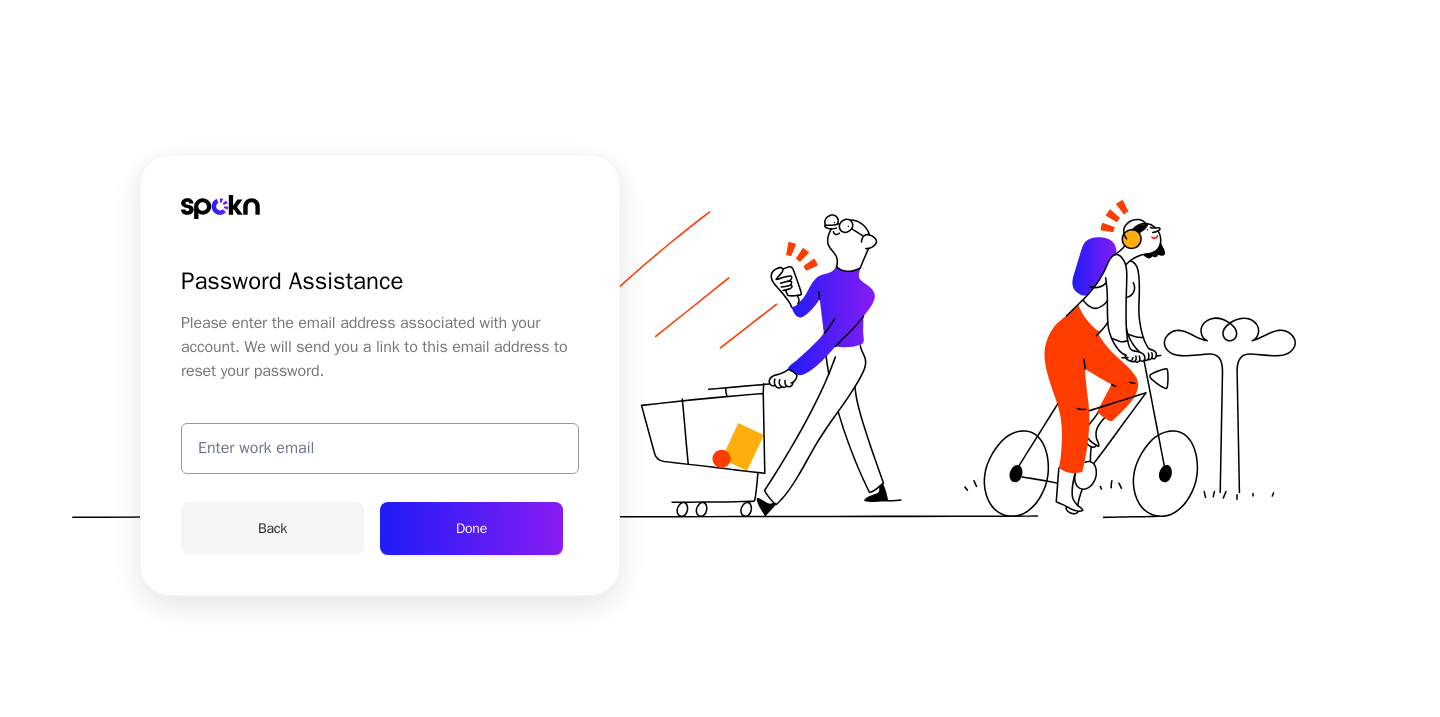 type on "[EMAIL]" 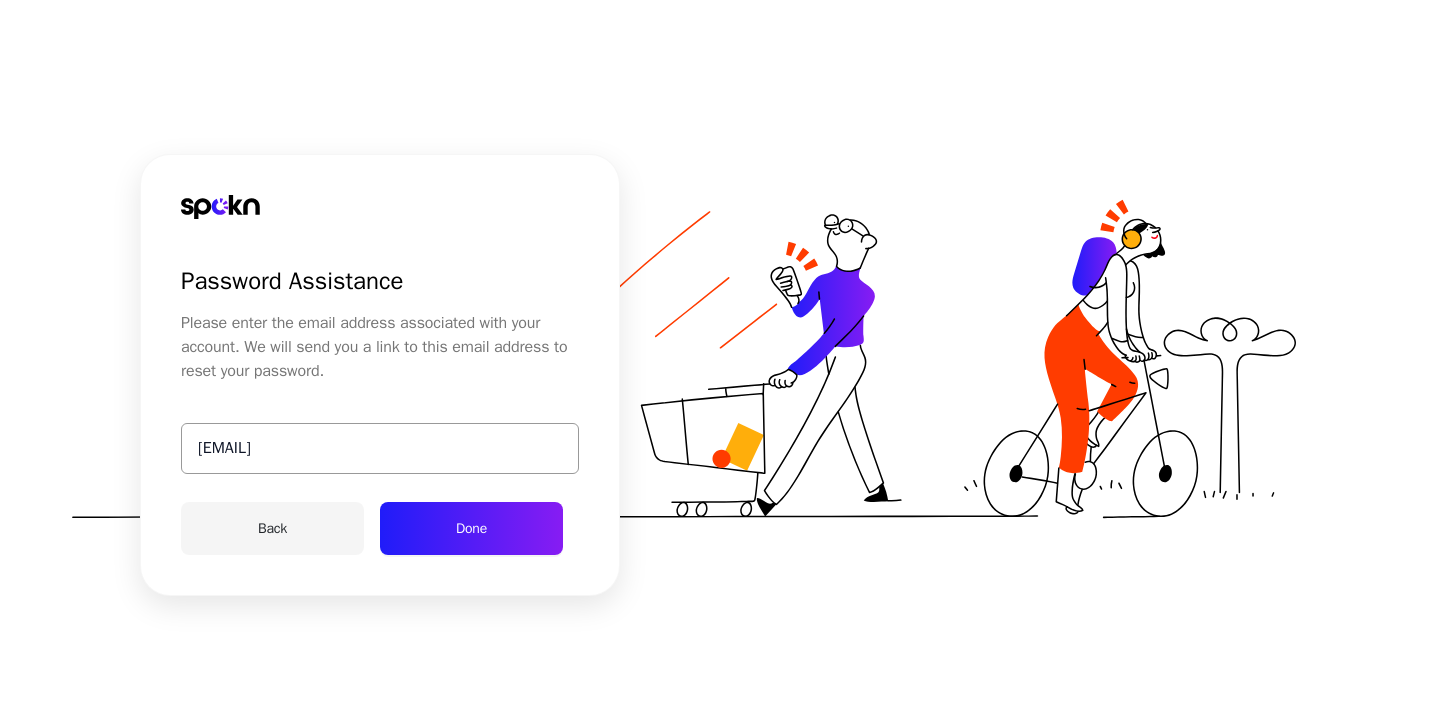 click on "Done" at bounding box center (471, 528) 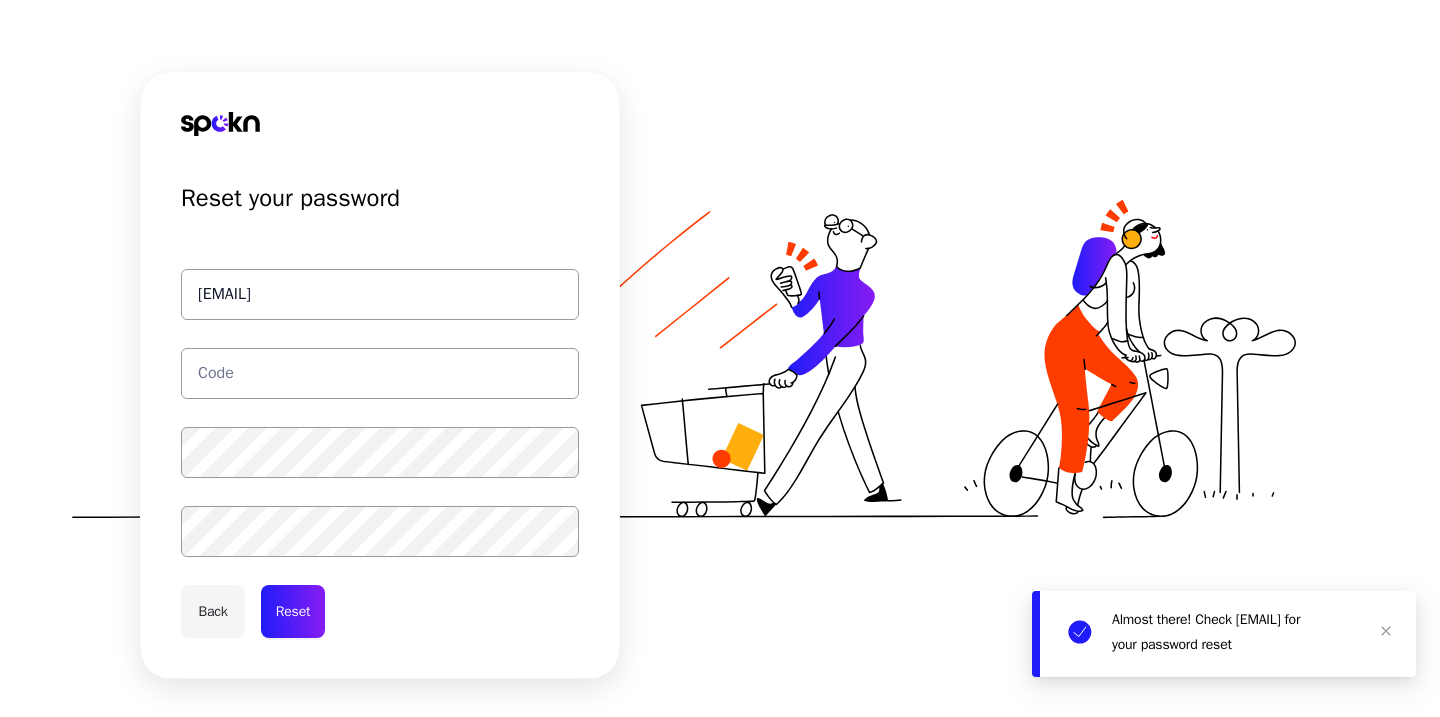 click at bounding box center [380, 373] 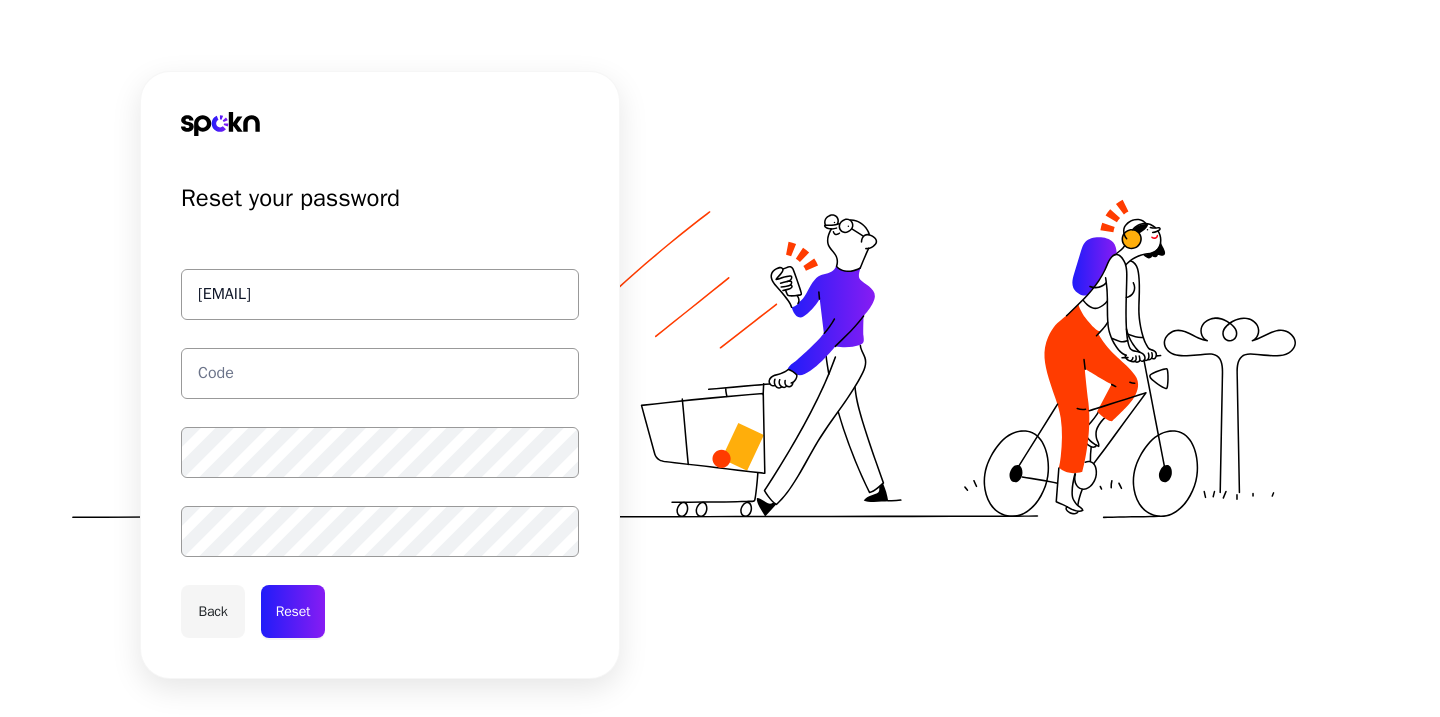 click on "Back" at bounding box center (213, 611) 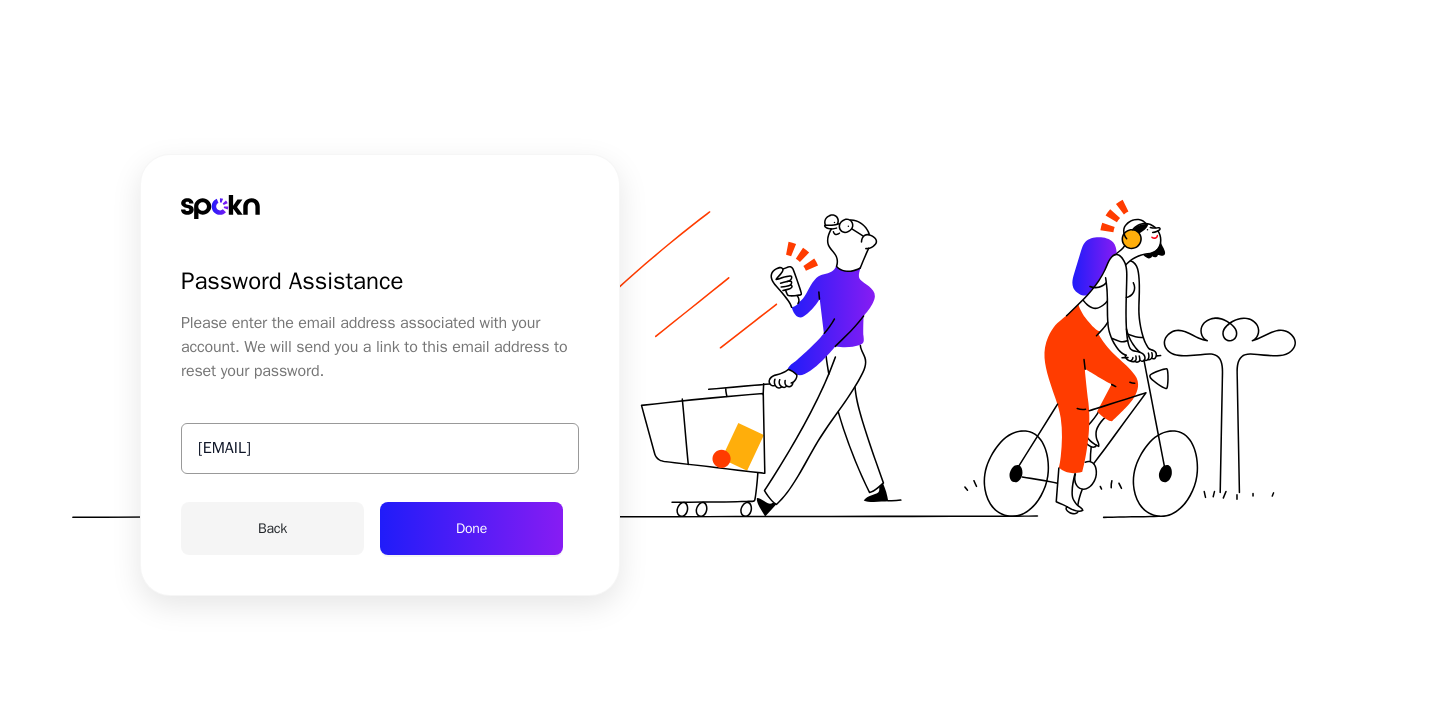 click on "Back" at bounding box center (272, 528) 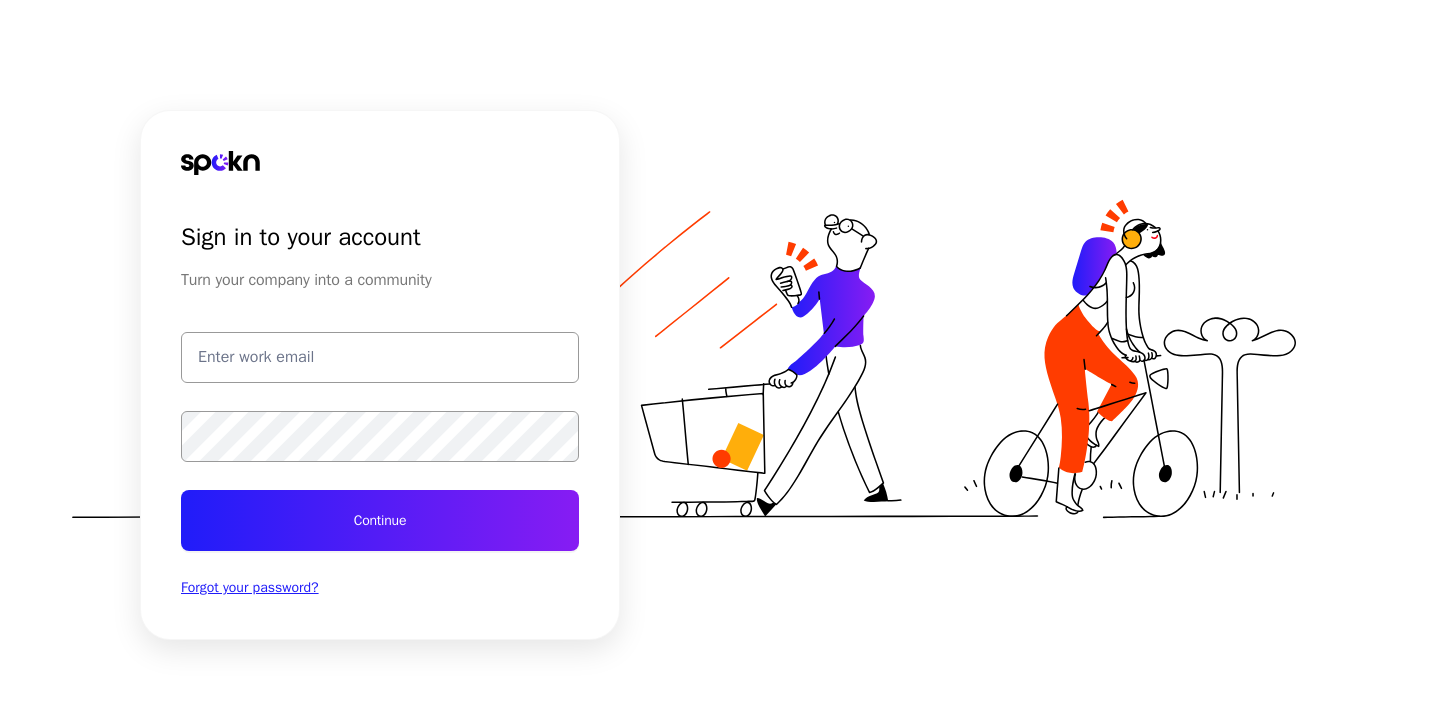 click at bounding box center (380, 357) 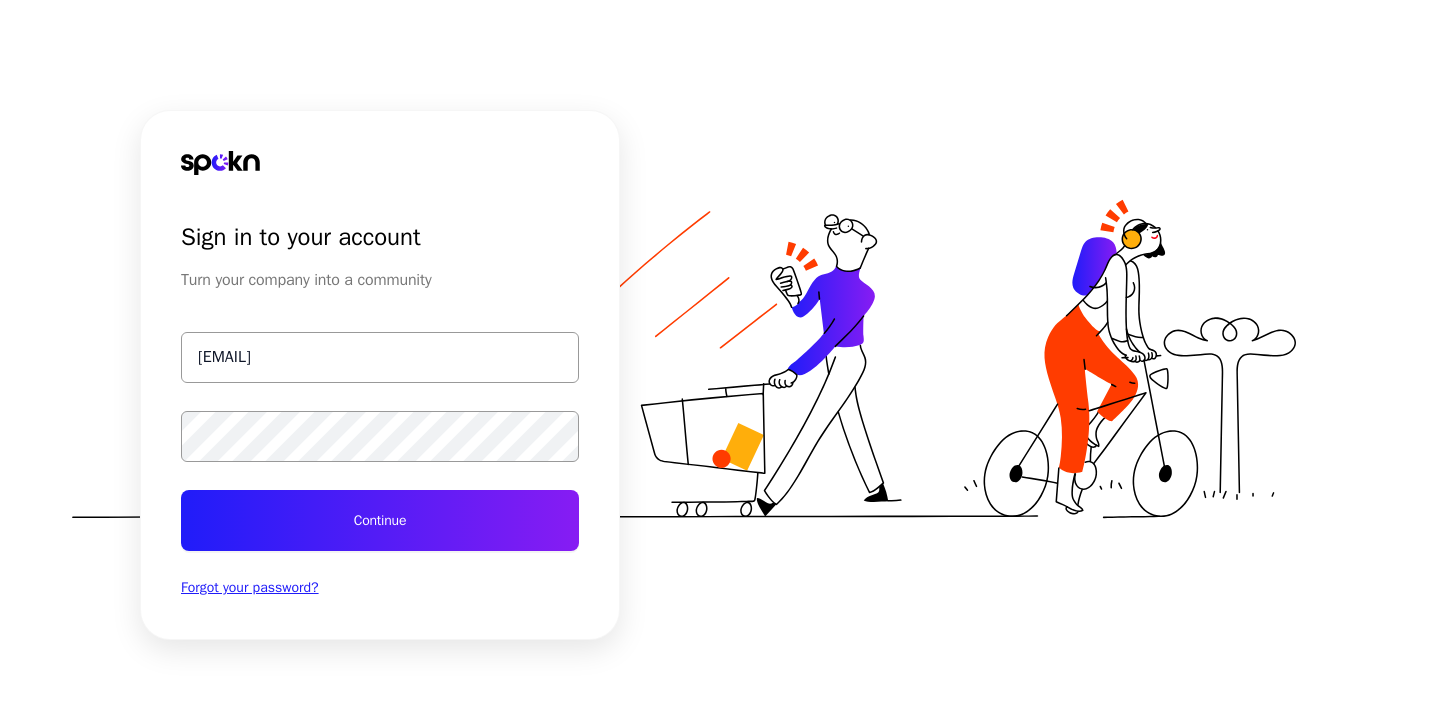click on "Continue" at bounding box center (380, 520) 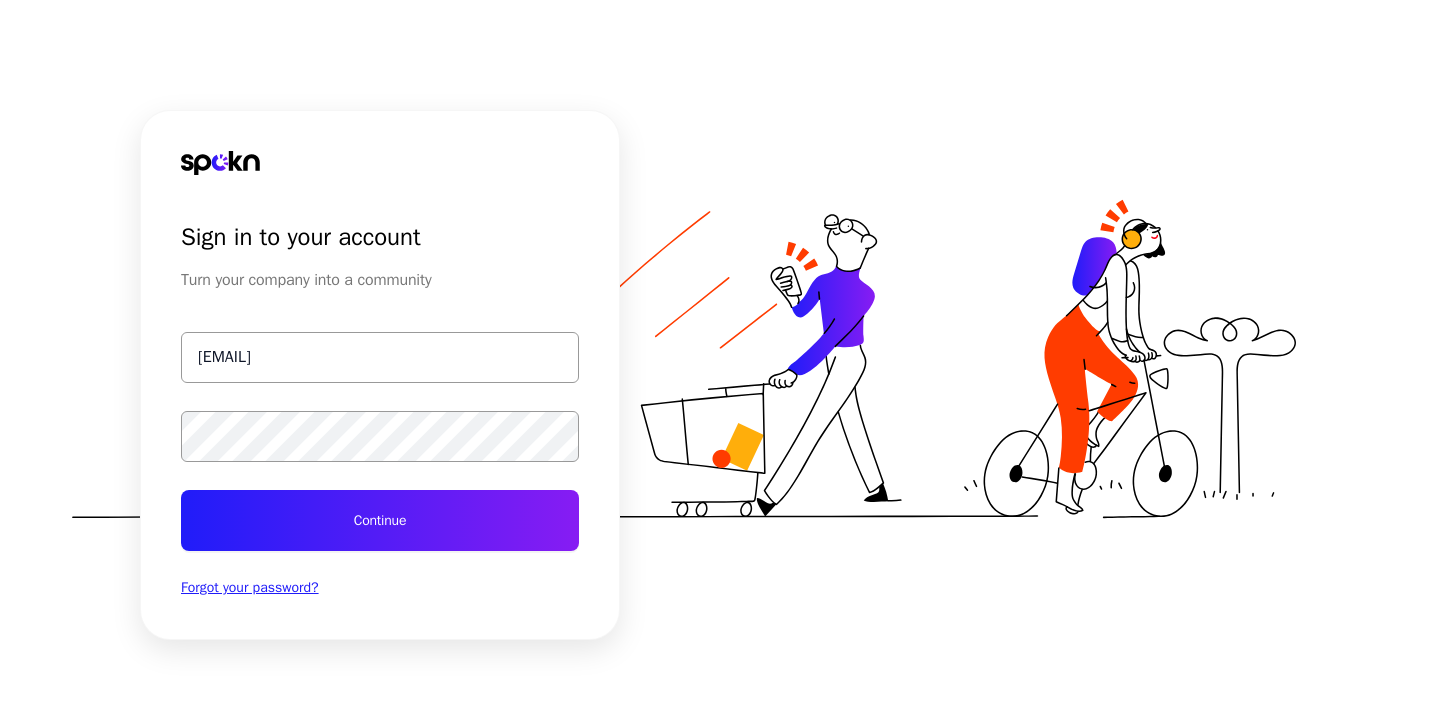 click on "muhannad@getspokn.com" at bounding box center [380, 357] 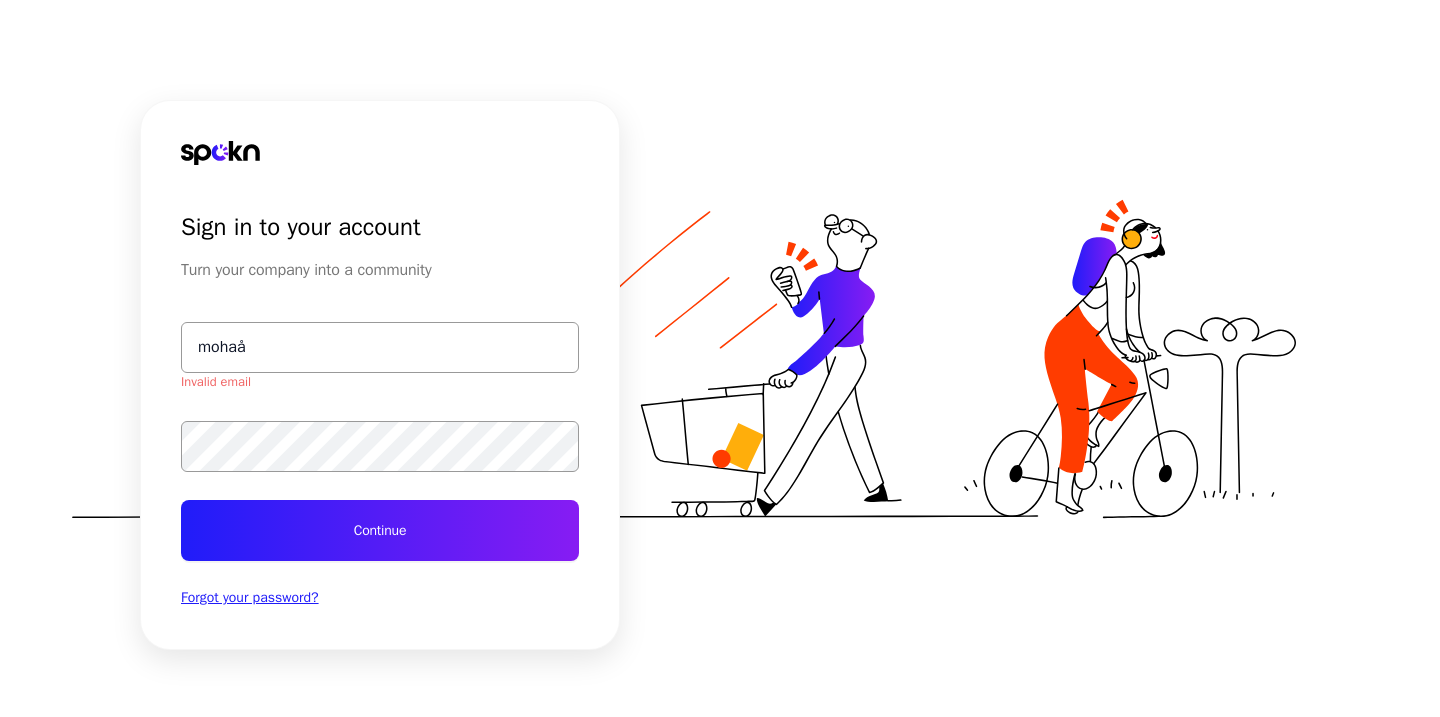 type on "moha" 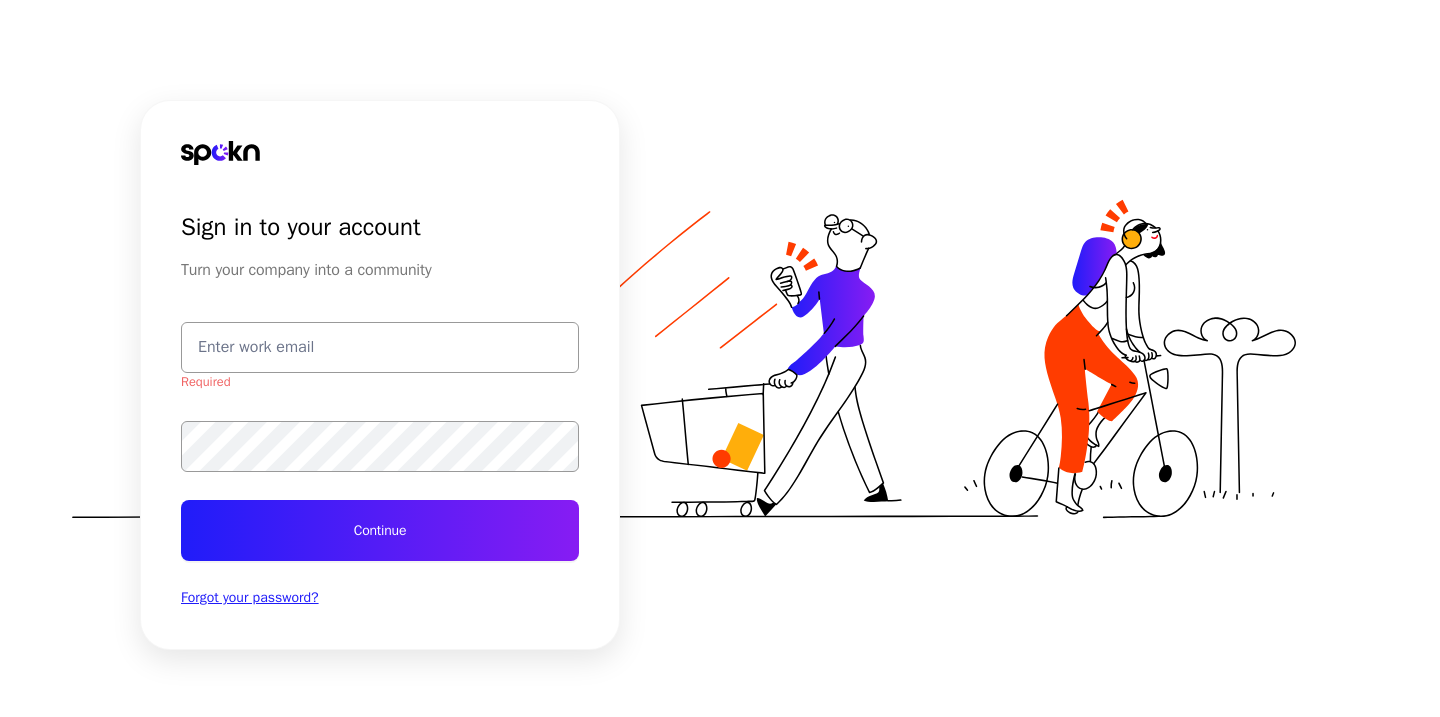 type 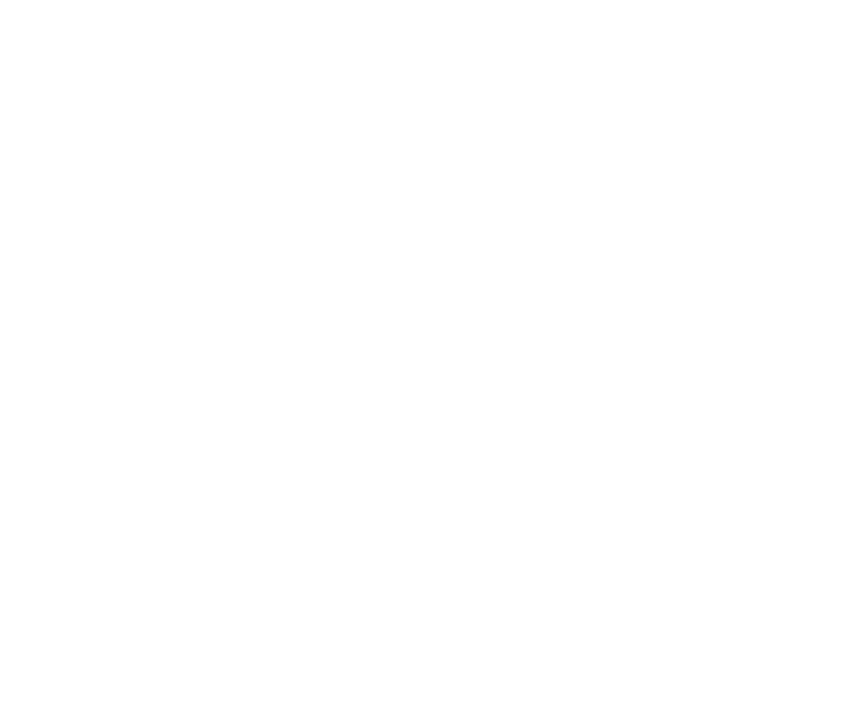 scroll, scrollTop: 0, scrollLeft: 0, axis: both 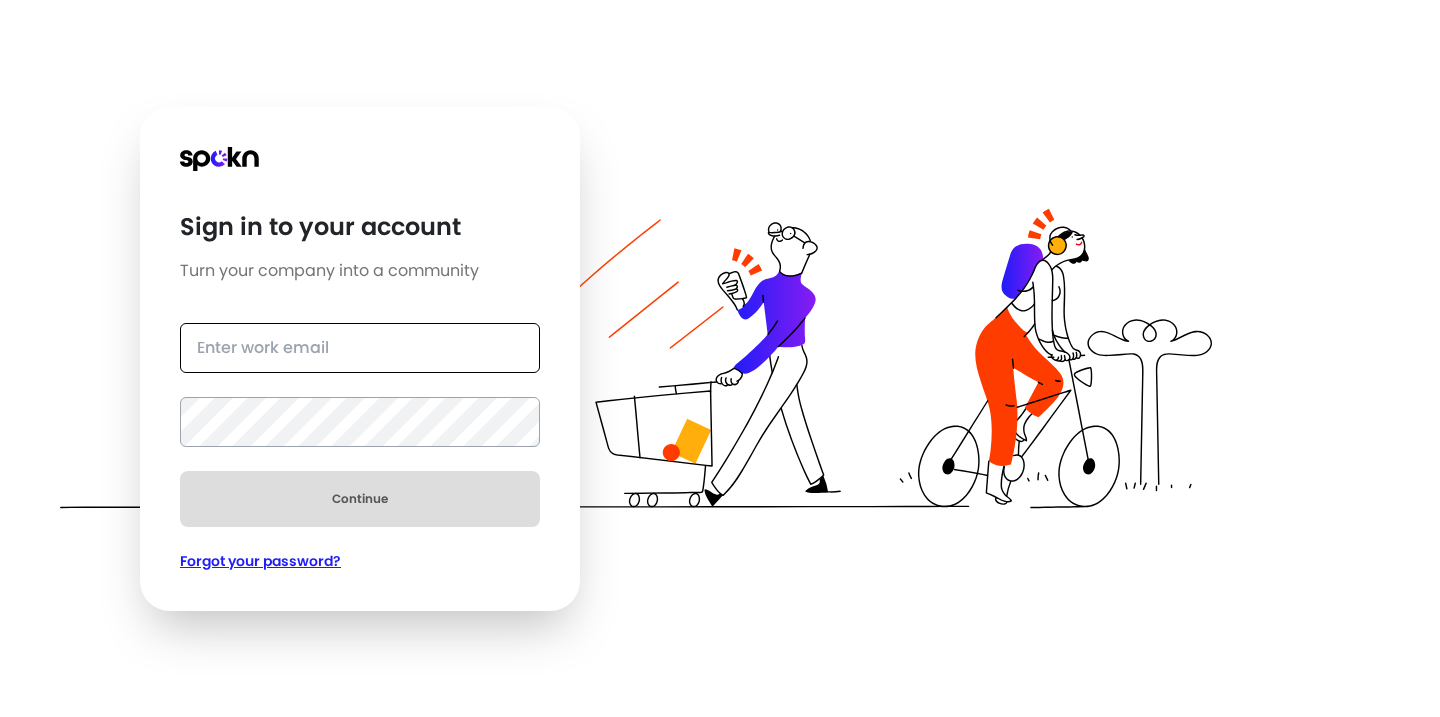 click at bounding box center (360, 348) 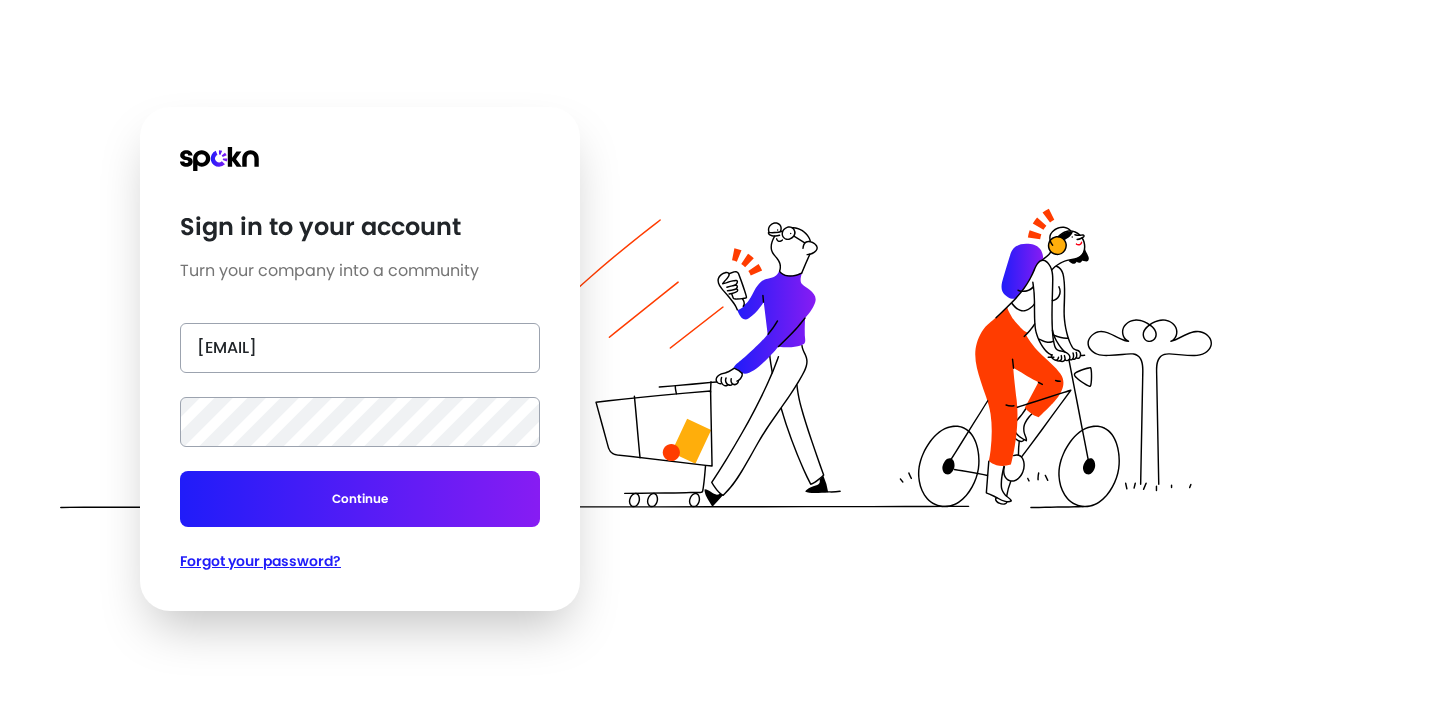 click on "Continue" at bounding box center [360, 499] 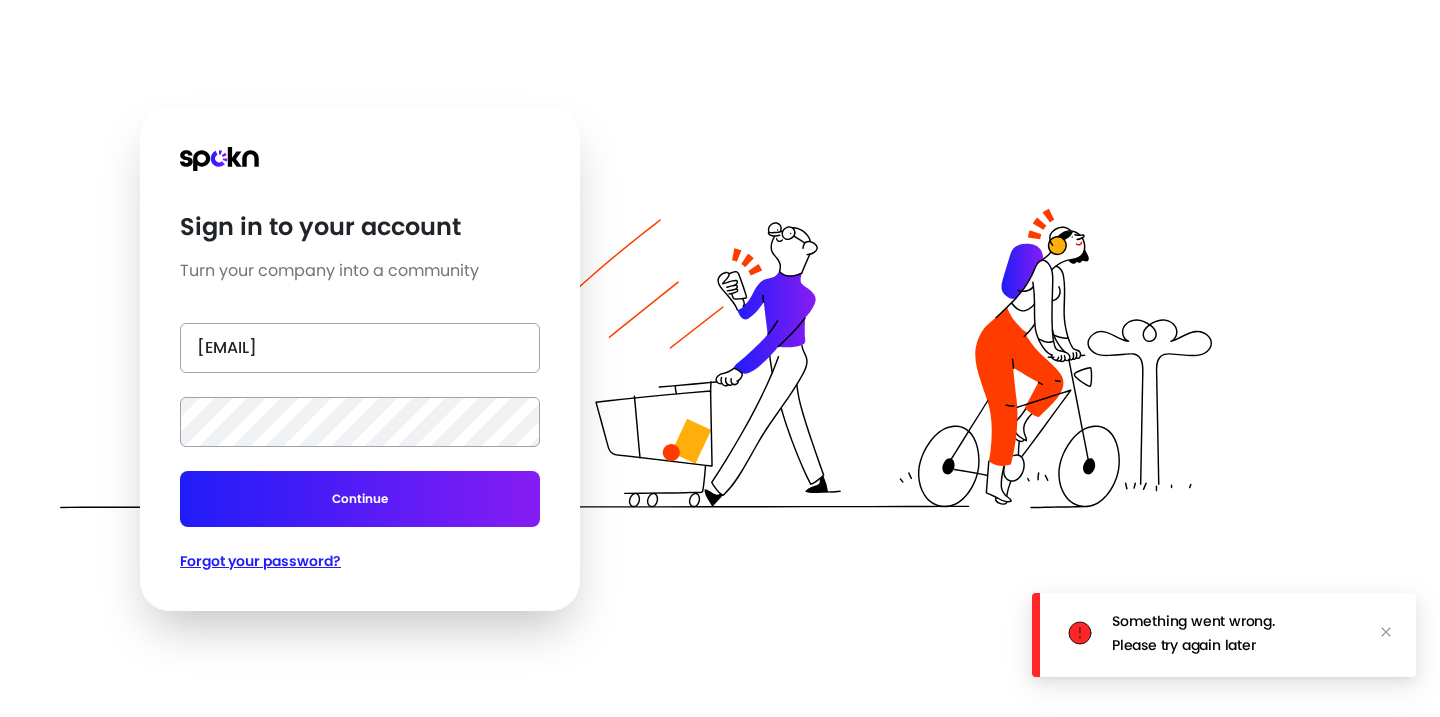 click on "Forgot your password?" at bounding box center (360, 561) 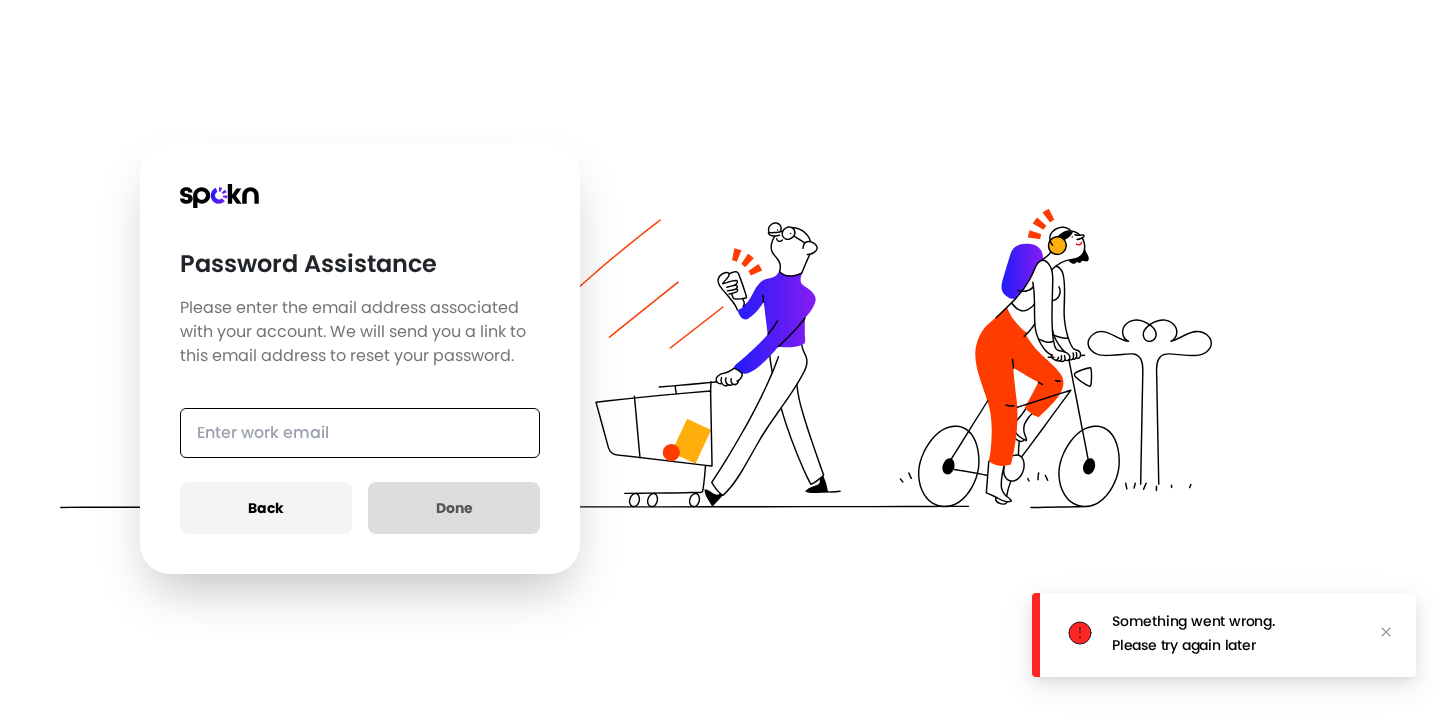 click at bounding box center (360, 433) 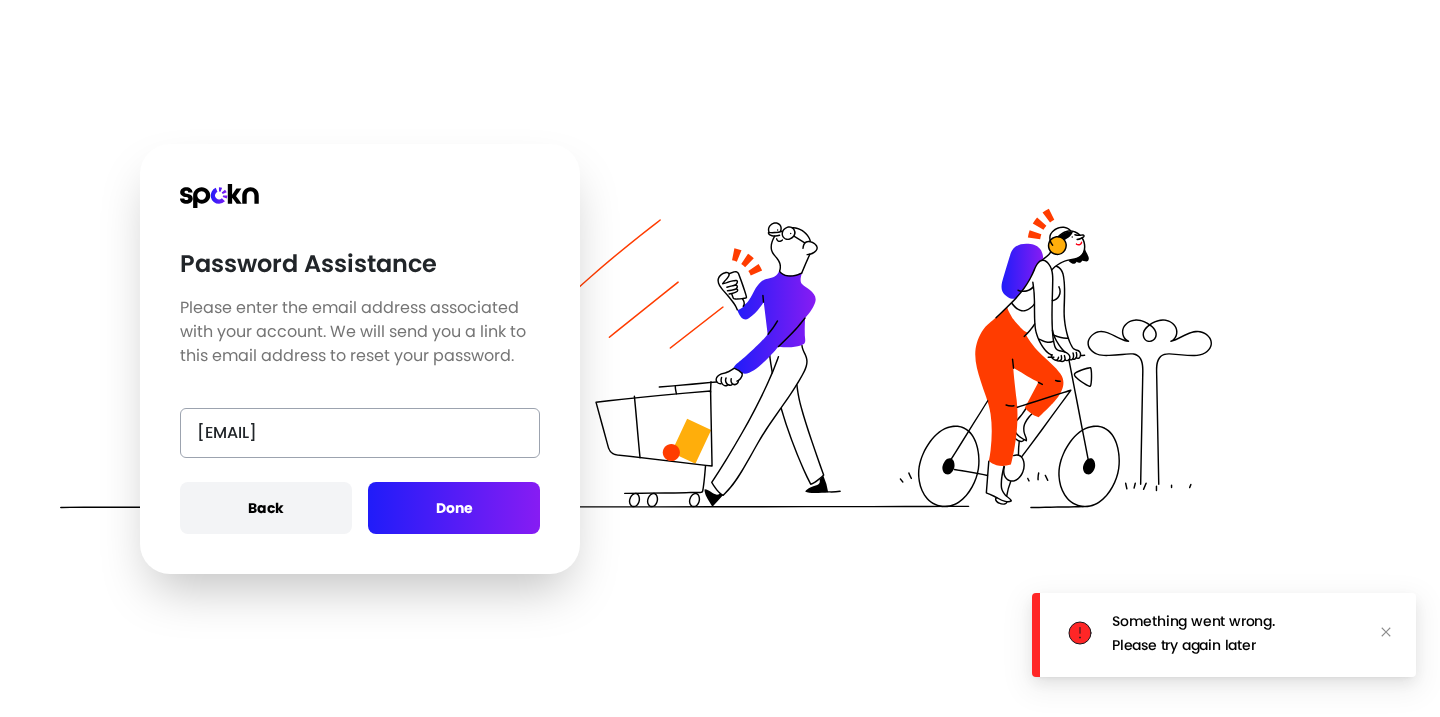 click on "Done" at bounding box center (454, 508) 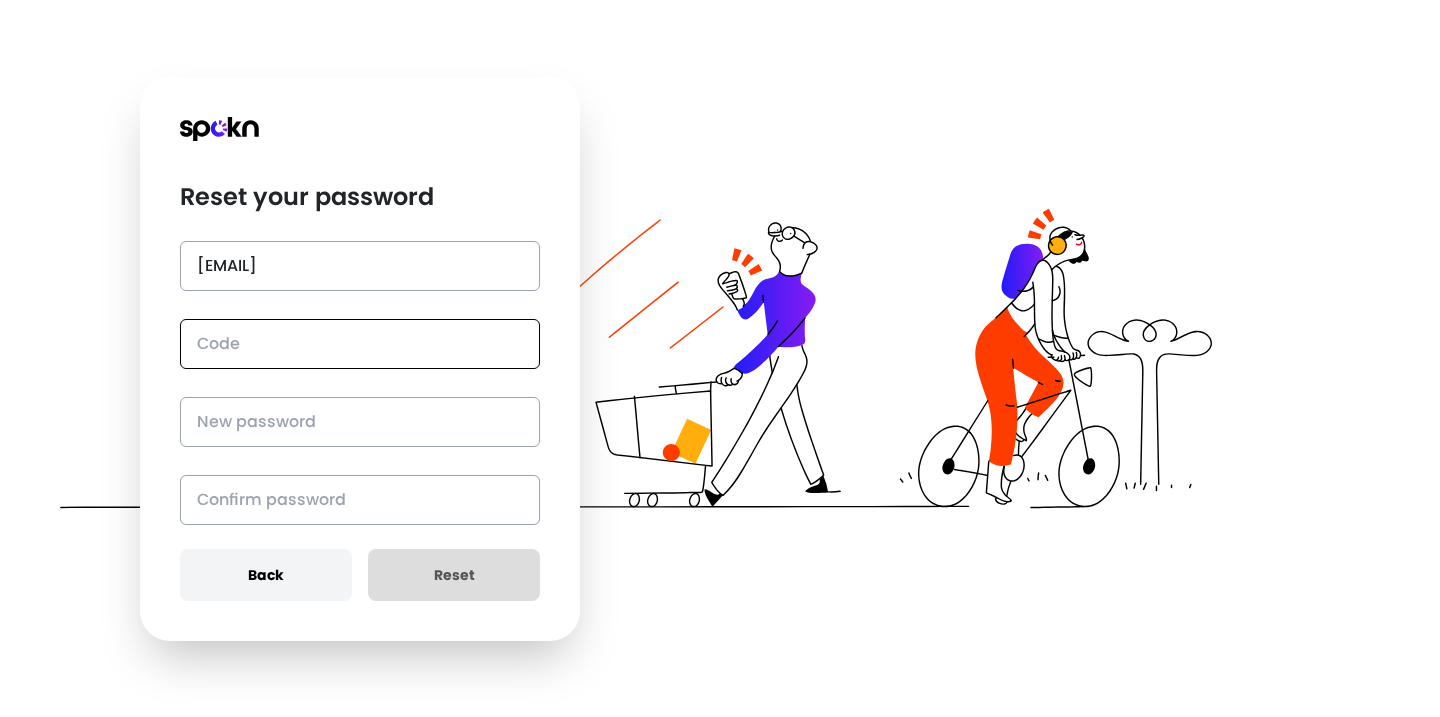 click at bounding box center [360, 344] 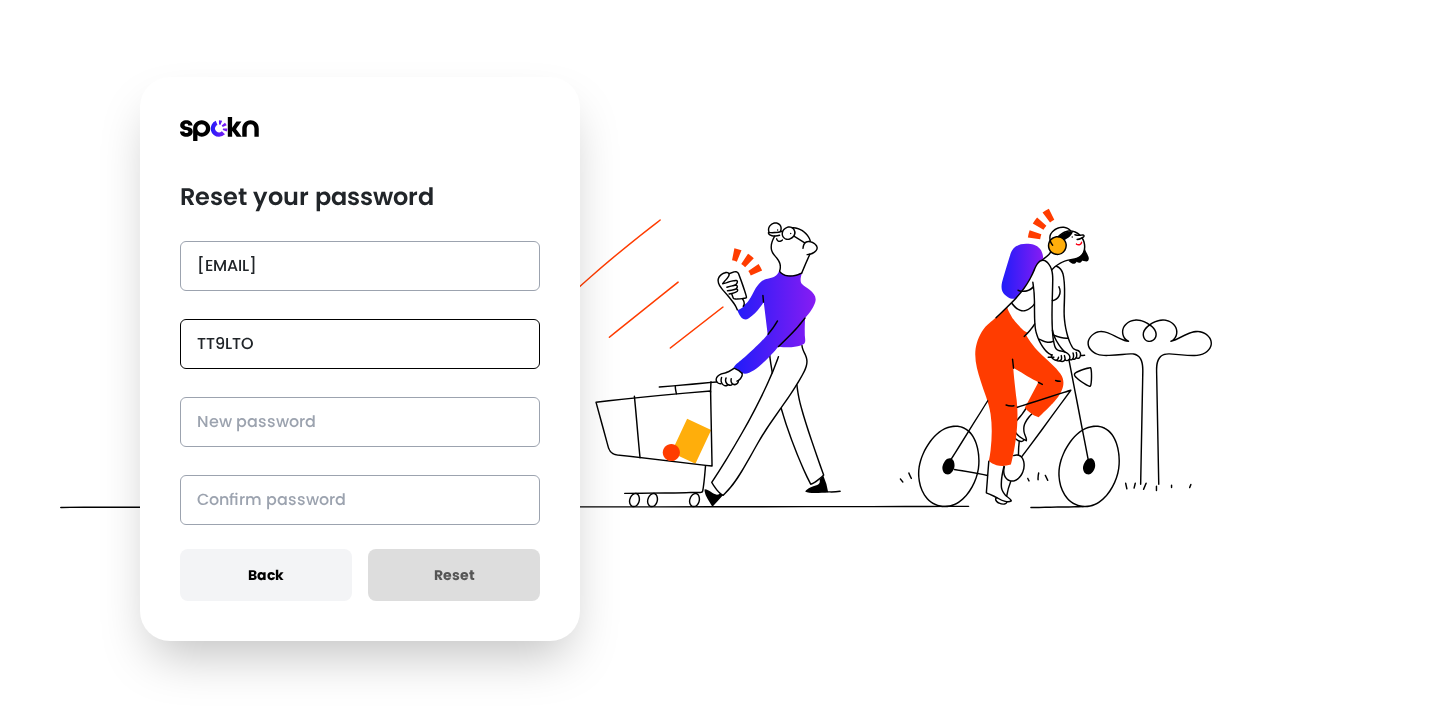 type on "TT9LTO" 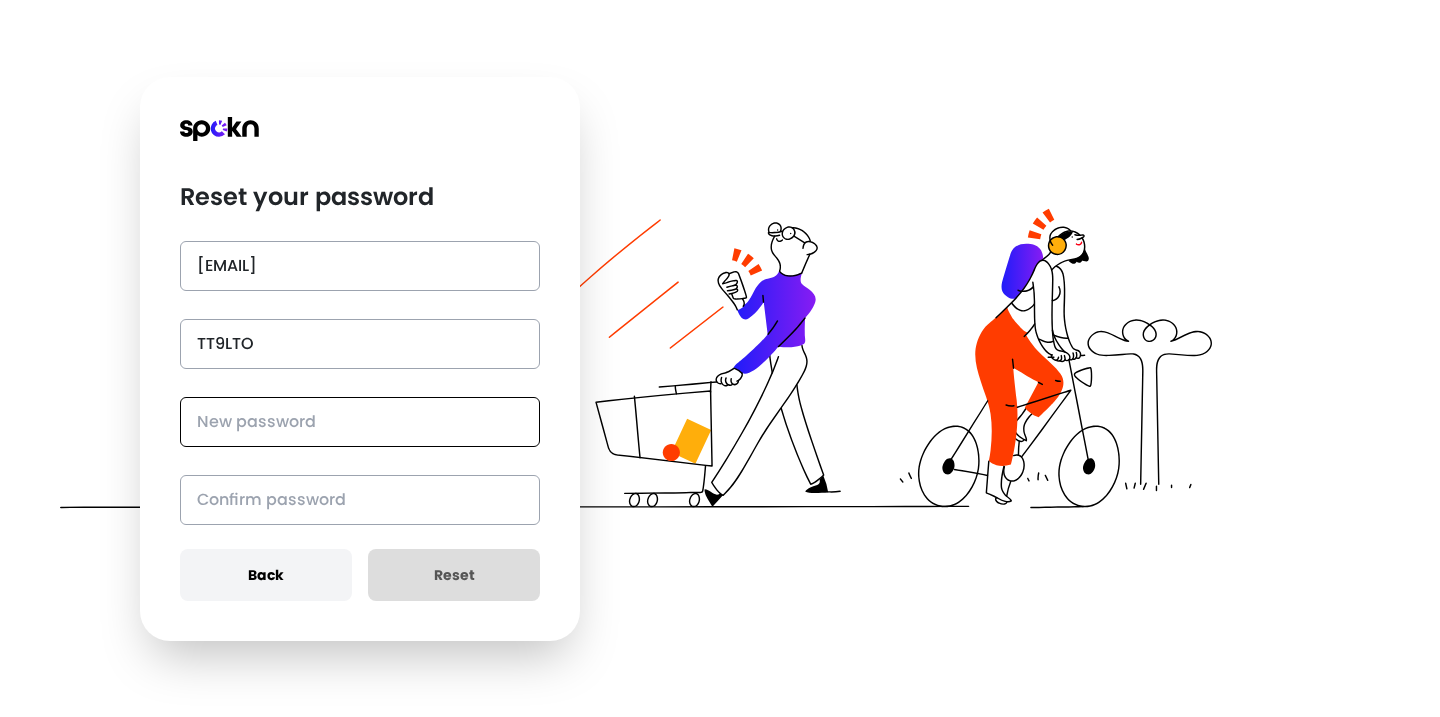 click at bounding box center [360, 422] 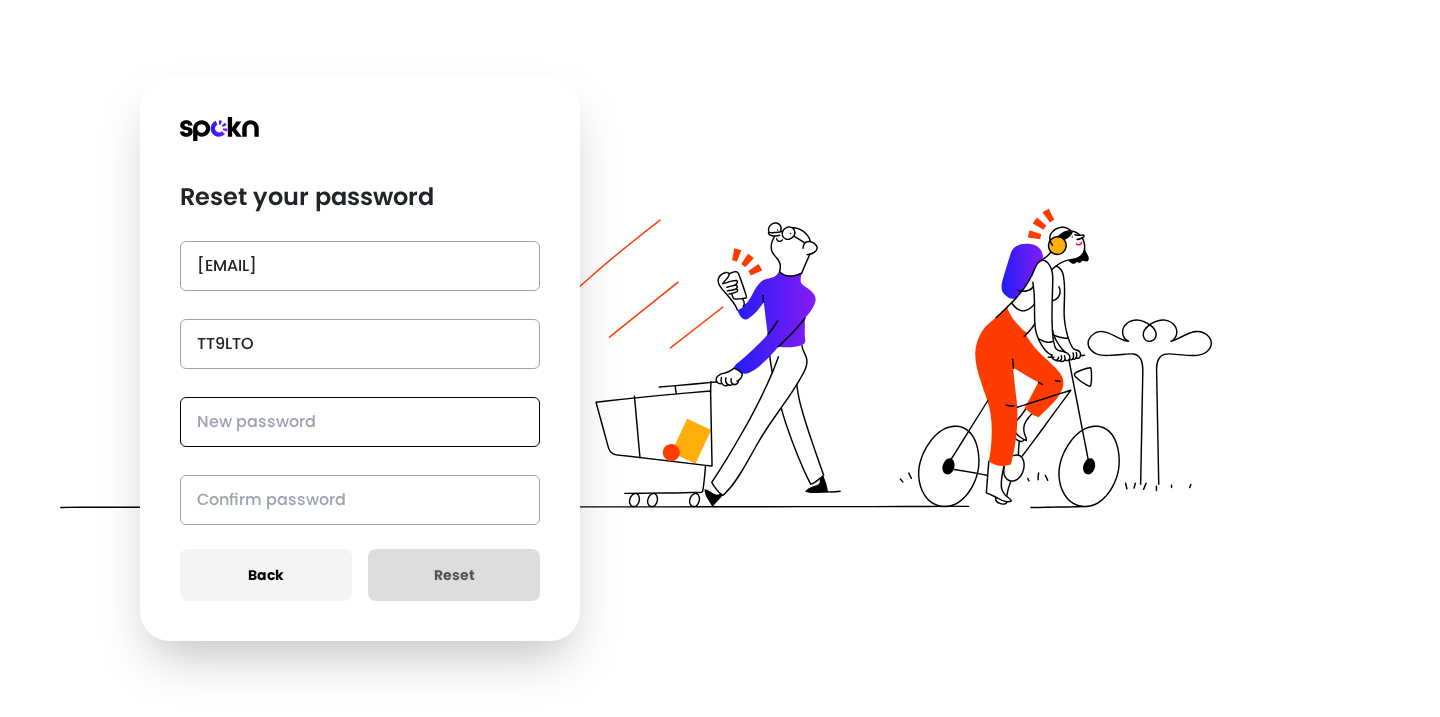type on "YUyjGm2B22SjabF" 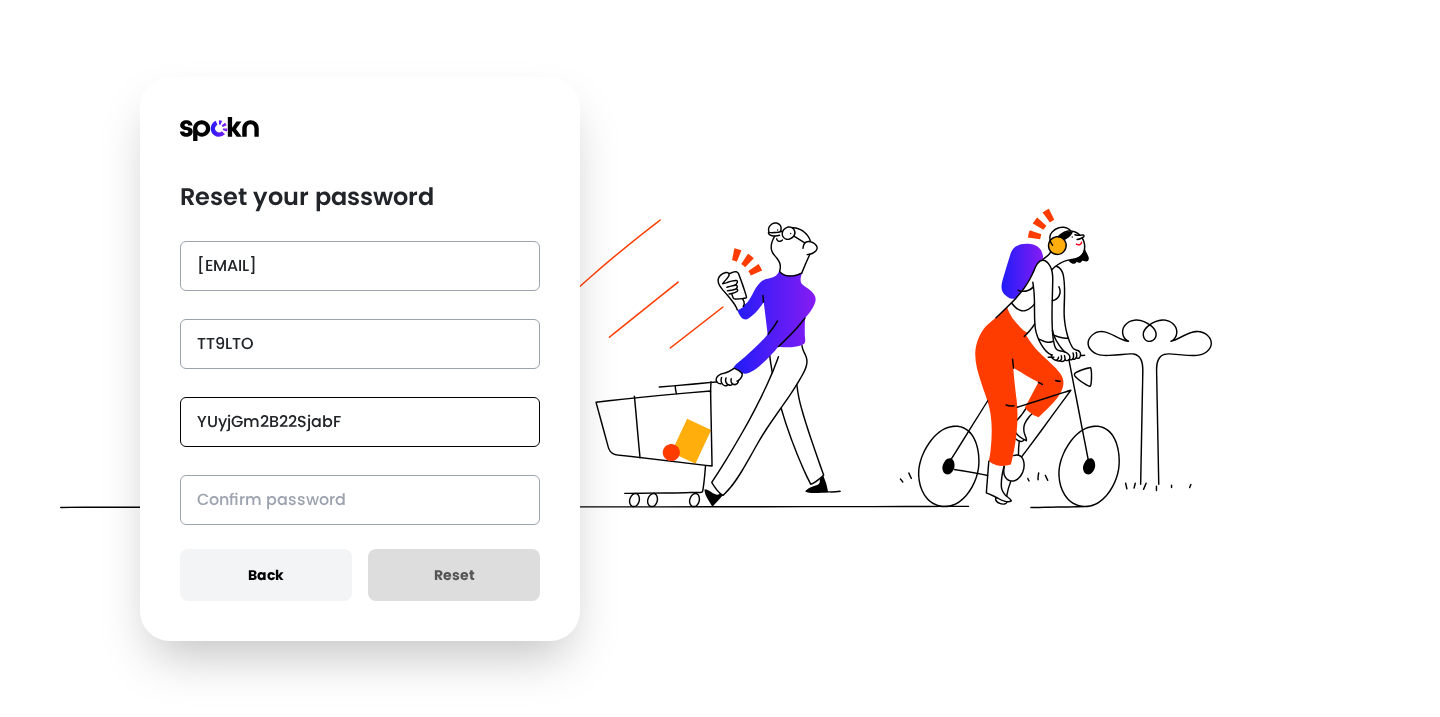 click on "YUyjGm2B22SjabF" at bounding box center (360, 422) 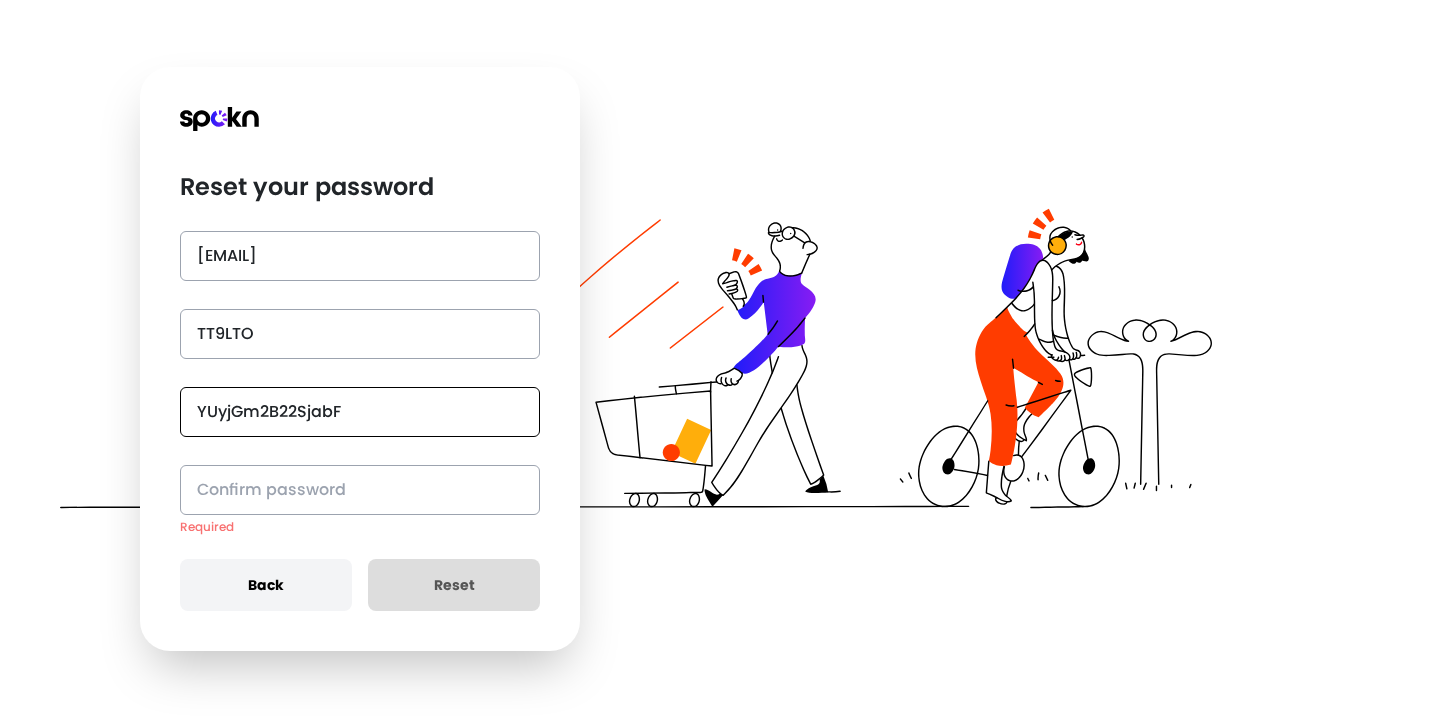 click on "YUyjGm2B22SjabF" at bounding box center (360, 412) 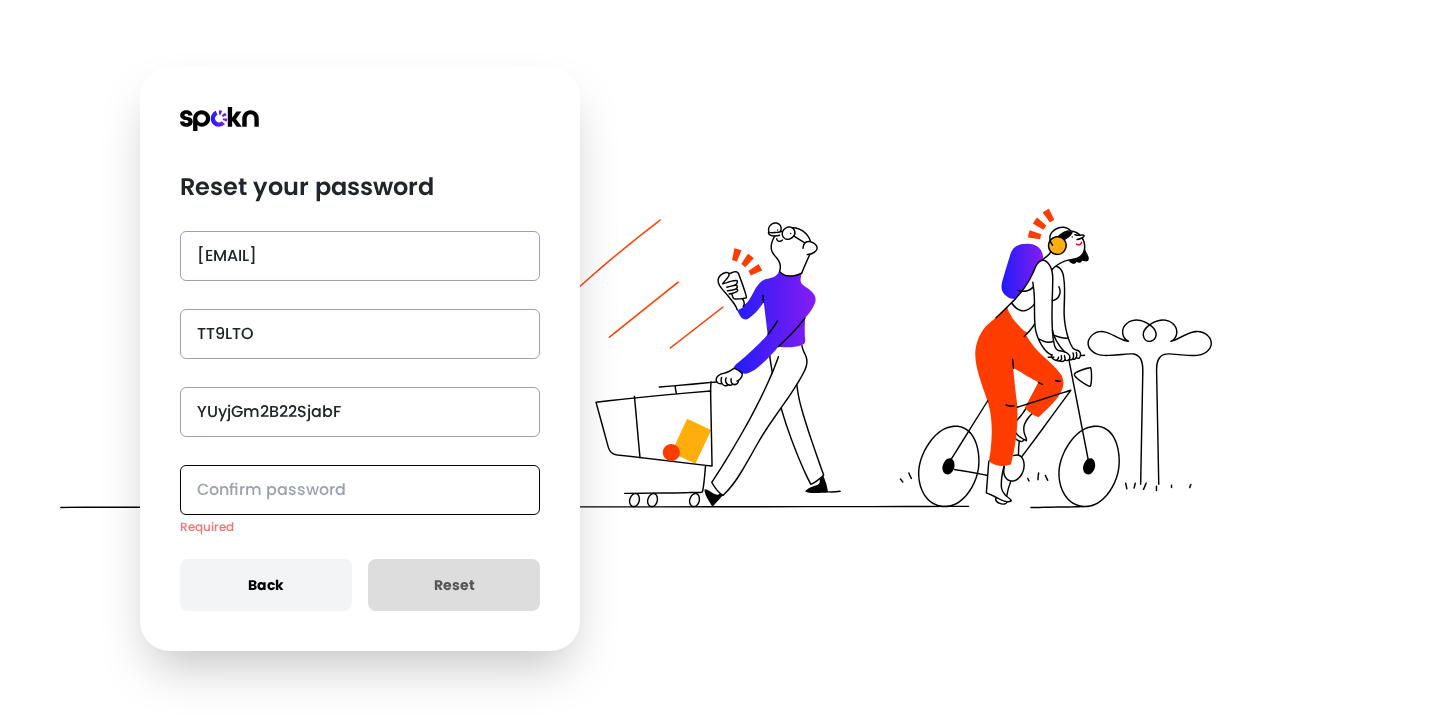 click at bounding box center [360, 490] 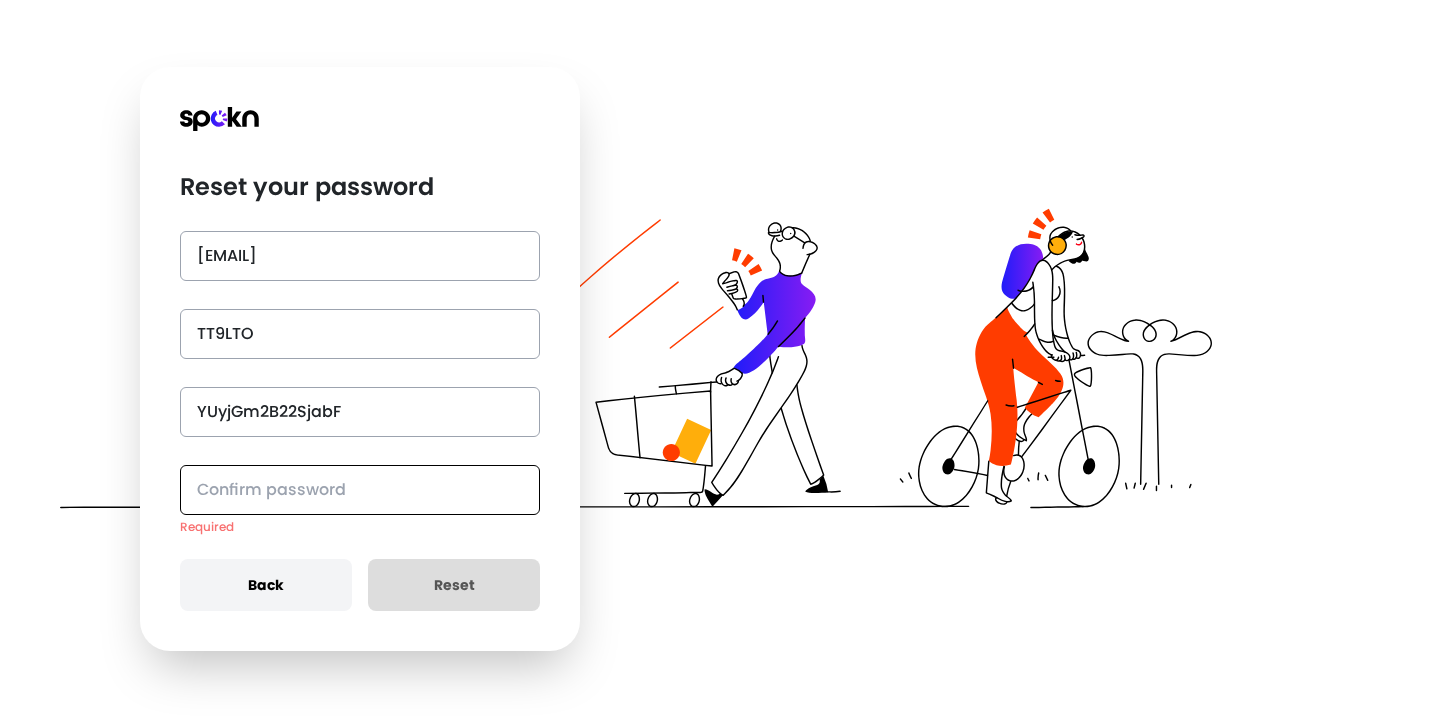 paste on "YUyjGm2B22SjabF" 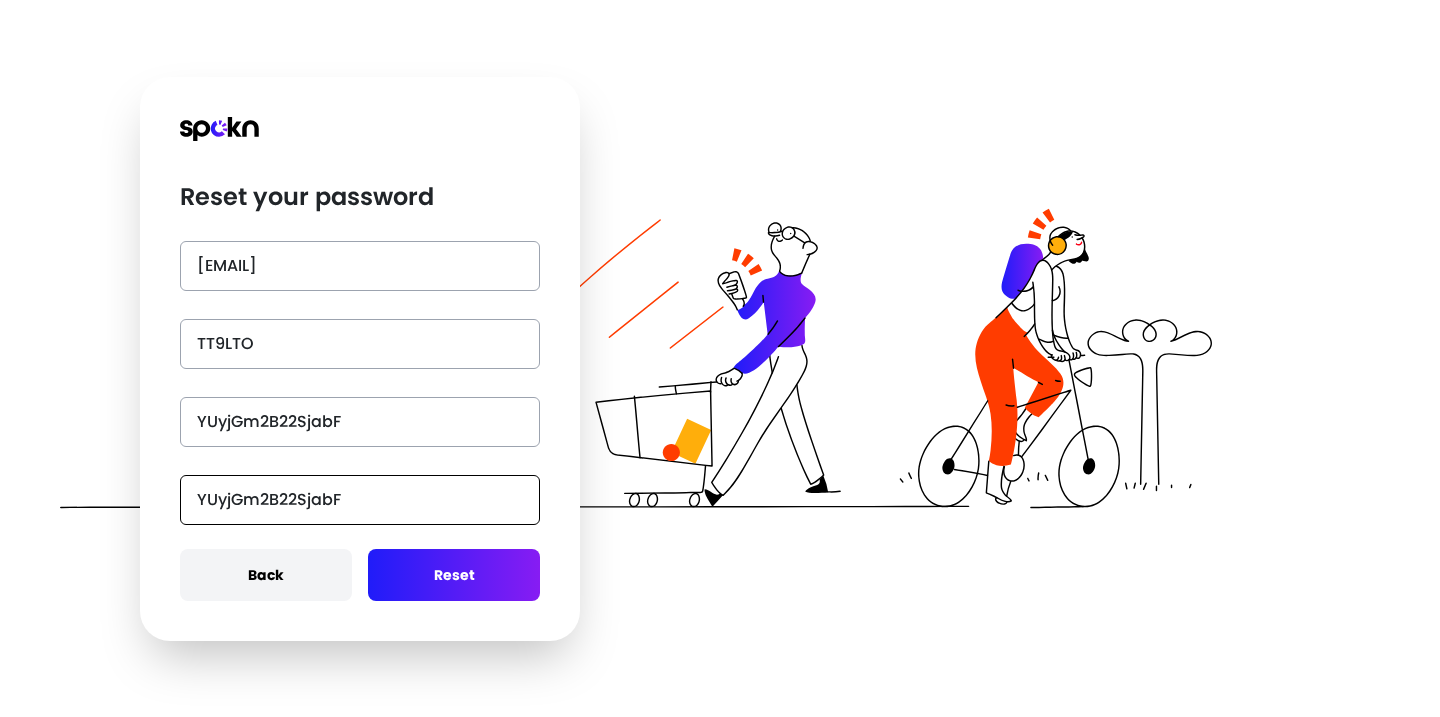 click on "YUyjGm2B22SjabF" at bounding box center (360, 500) 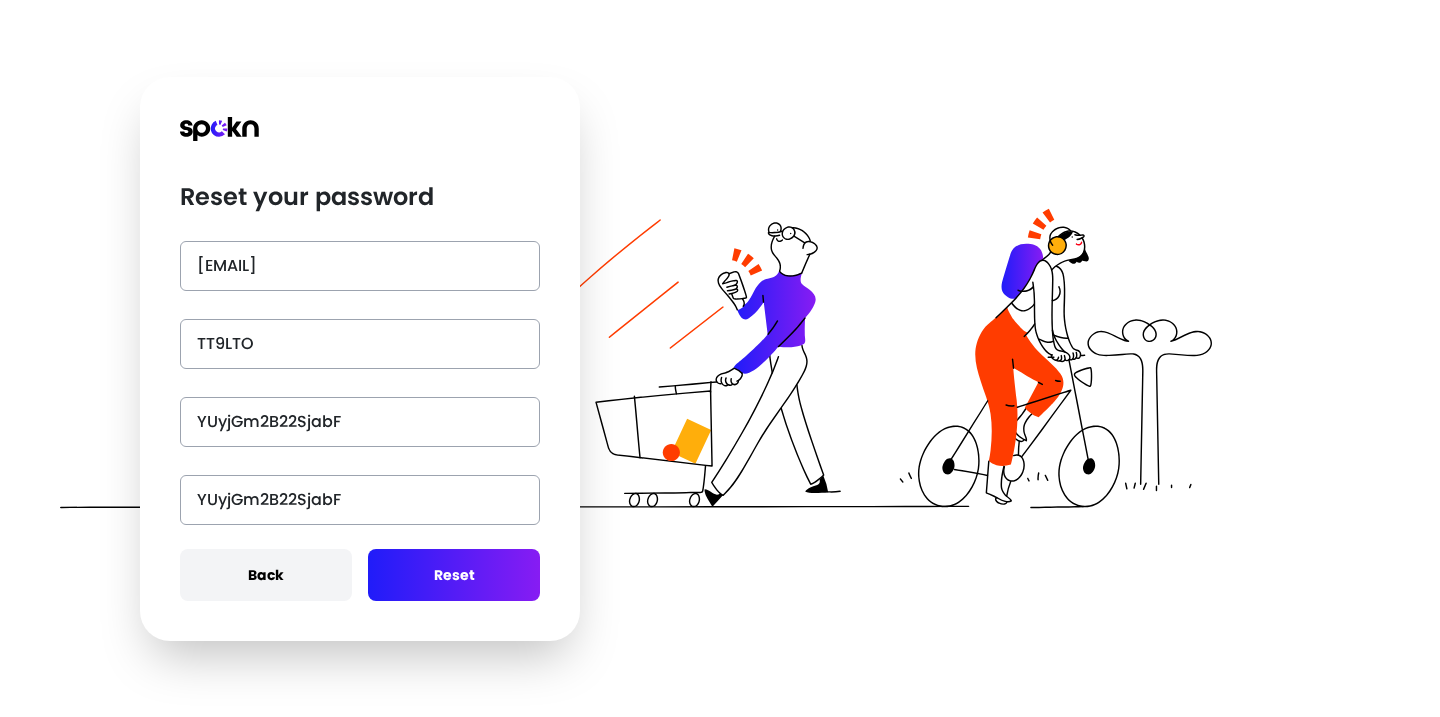 click on "Reset" at bounding box center [454, 575] 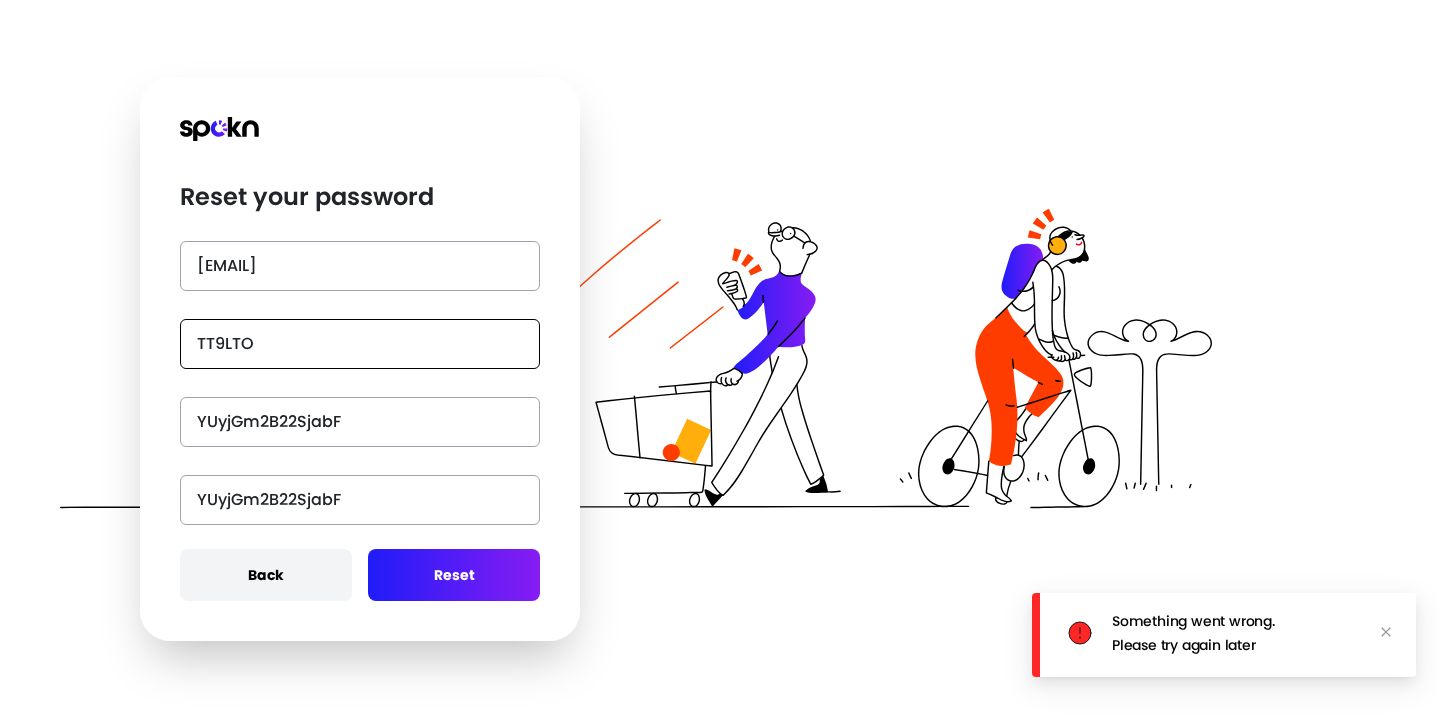 click on "TT9LTO" at bounding box center (360, 344) 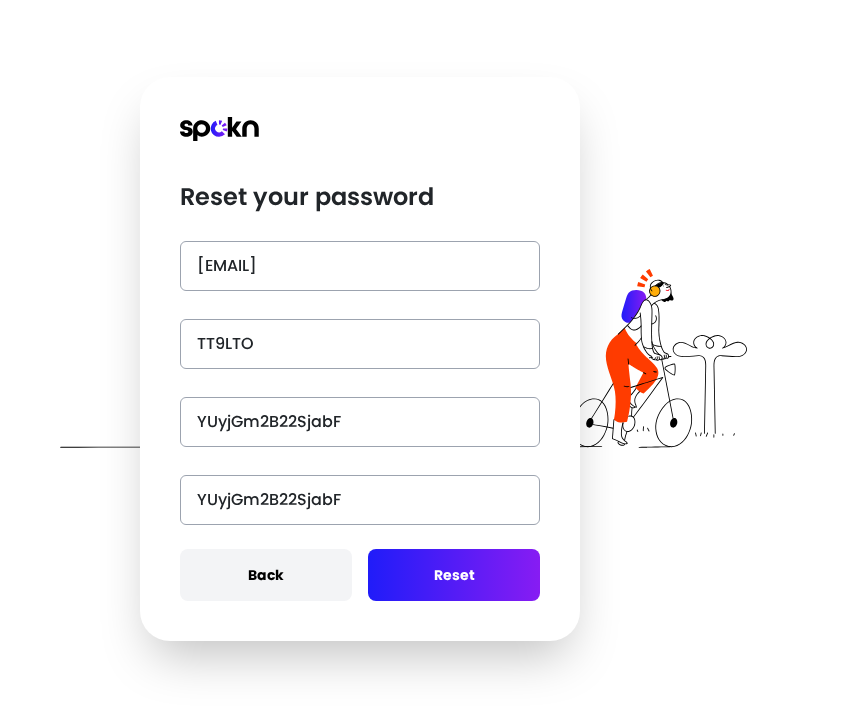 click on "Reset" at bounding box center (454, 575) 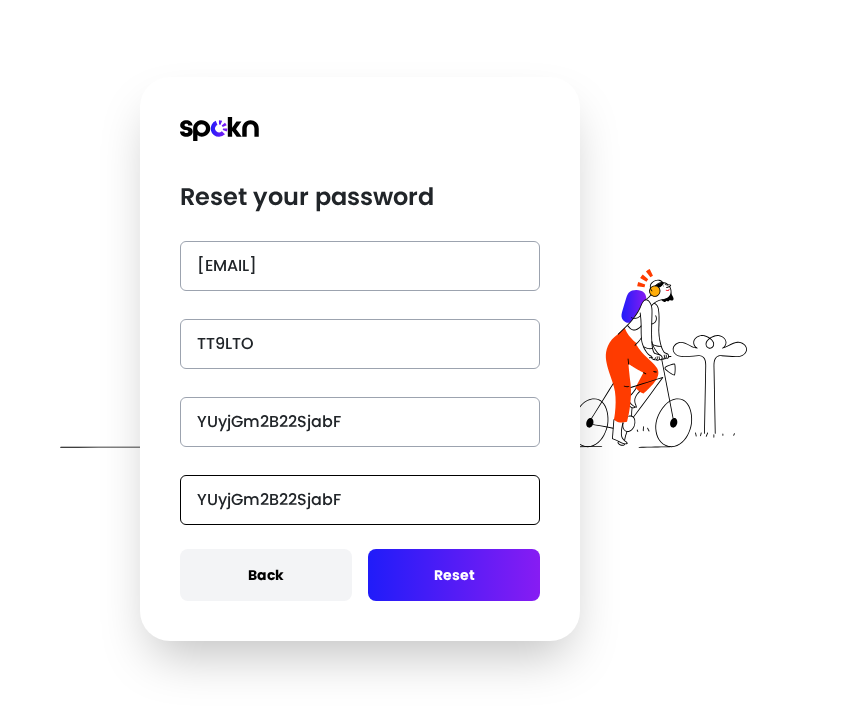 click on "YUyjGm2B22SjabF" at bounding box center (360, 500) 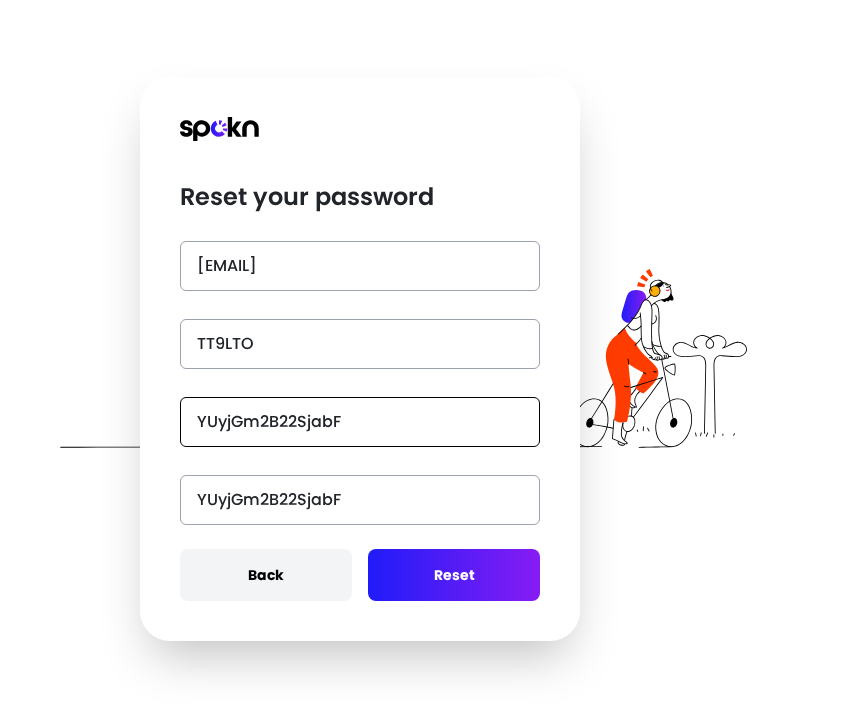 click on "YUyjGm2B22SjabF" at bounding box center [360, 422] 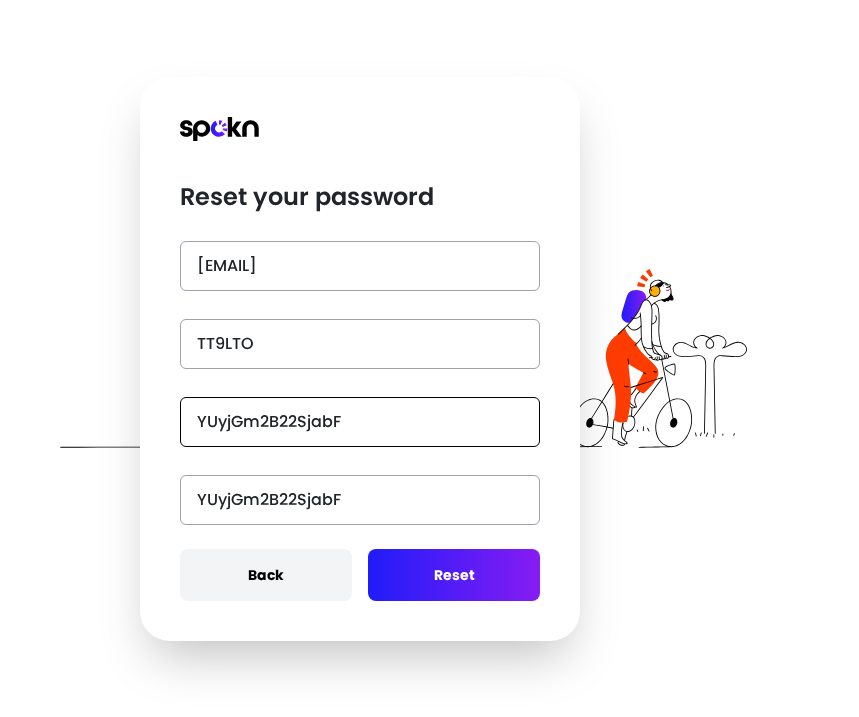 click on "YUyjGm2B22SjabF" at bounding box center [360, 422] 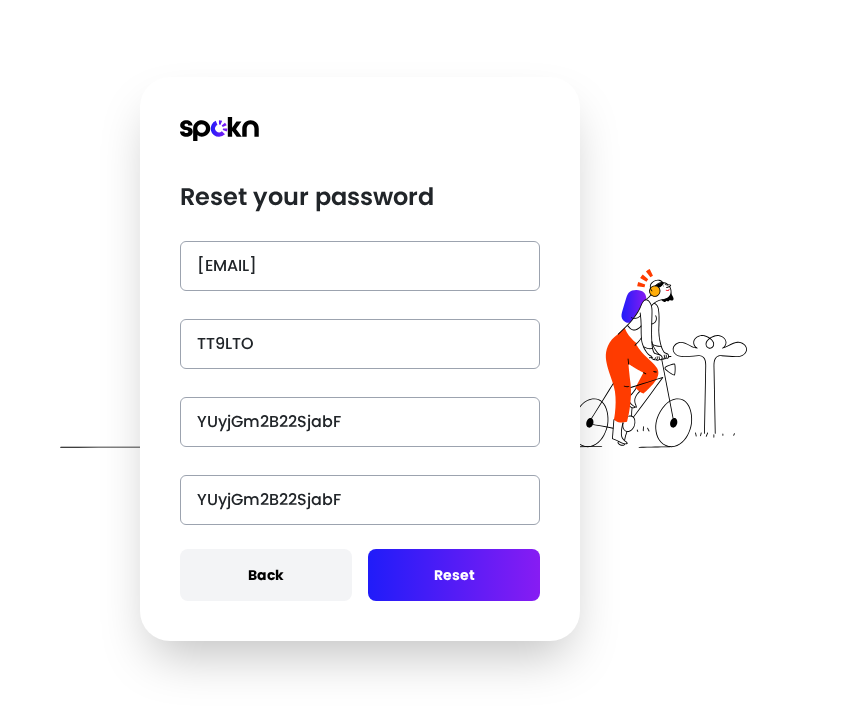 click on "Reset" at bounding box center (454, 575) 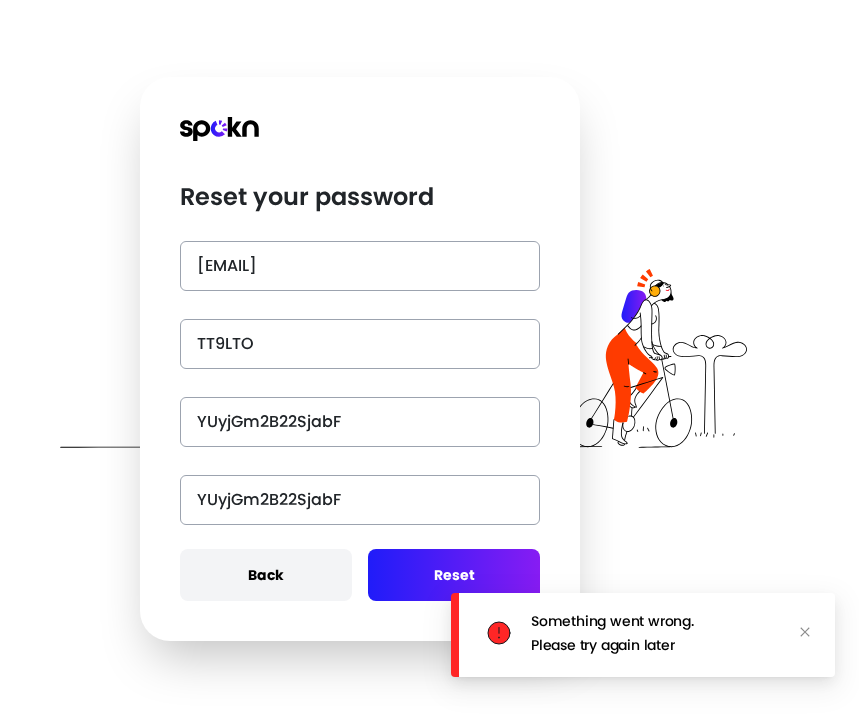 click on "Reset your password muhannad@getspokn.com TT9LTO YUyjGm2B22SjabF YUyjGm2B22SjabF Back Reset" at bounding box center [360, 359] 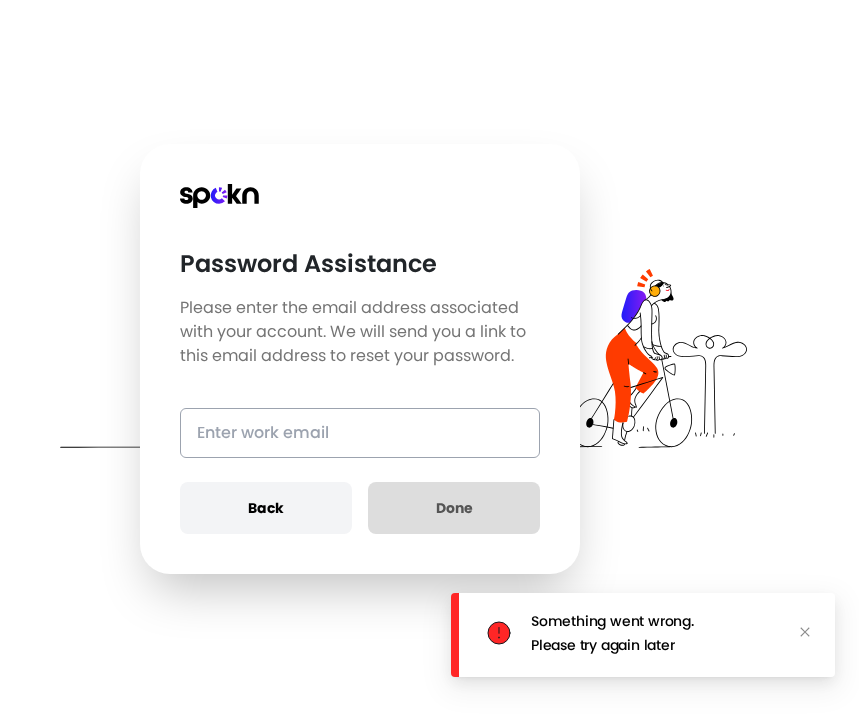 click on "Back" at bounding box center [266, 508] 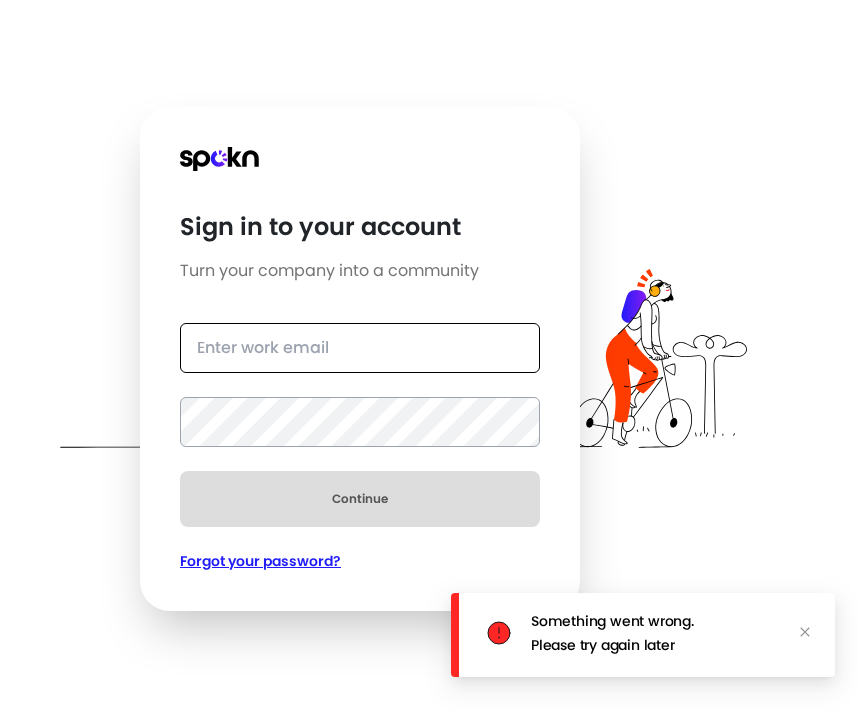 click at bounding box center (360, 348) 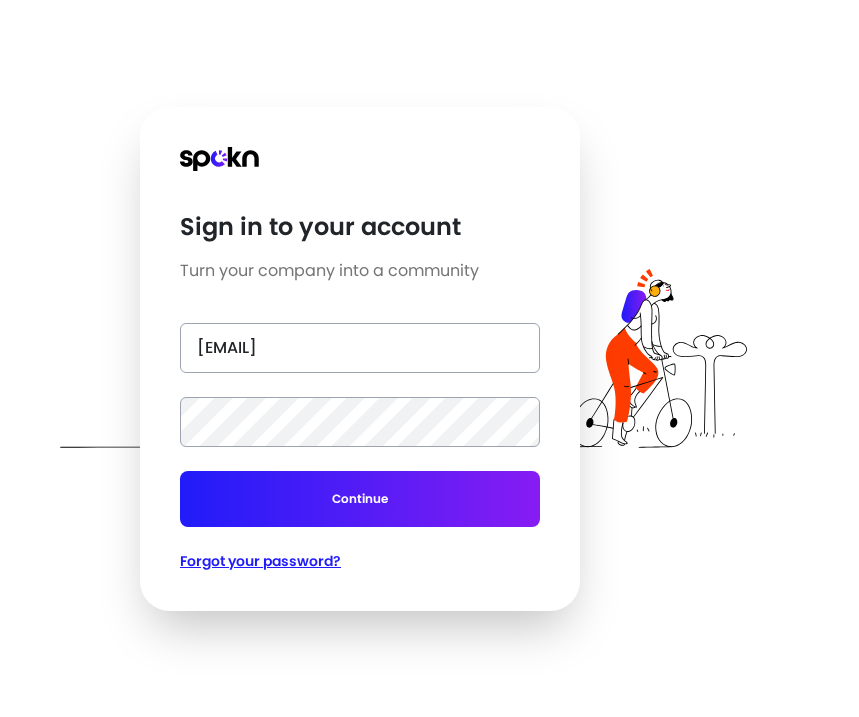 click on "Continue" at bounding box center [360, 499] 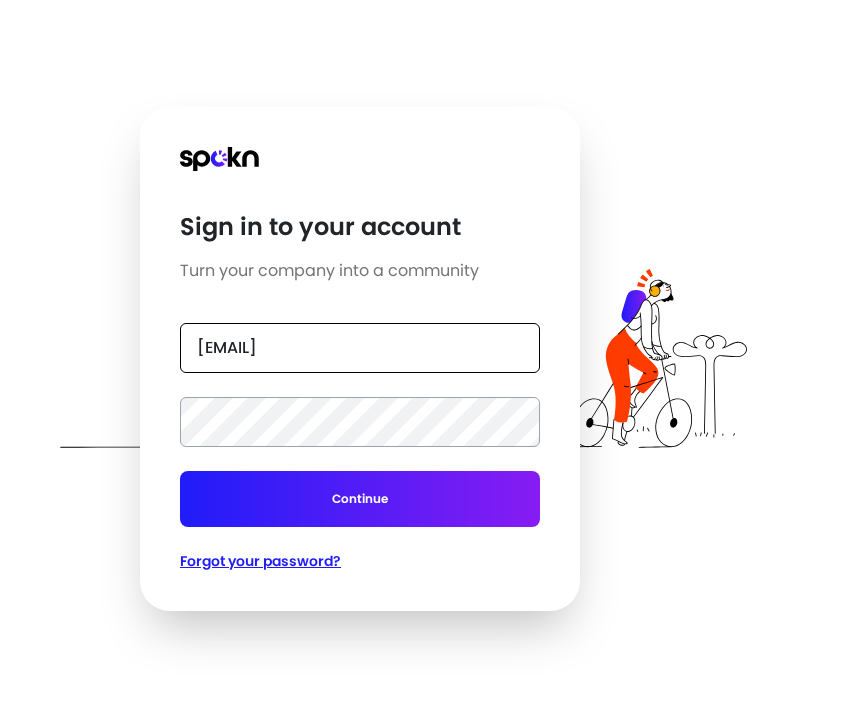 click on "muhannad@getspokn.com" at bounding box center (360, 348) 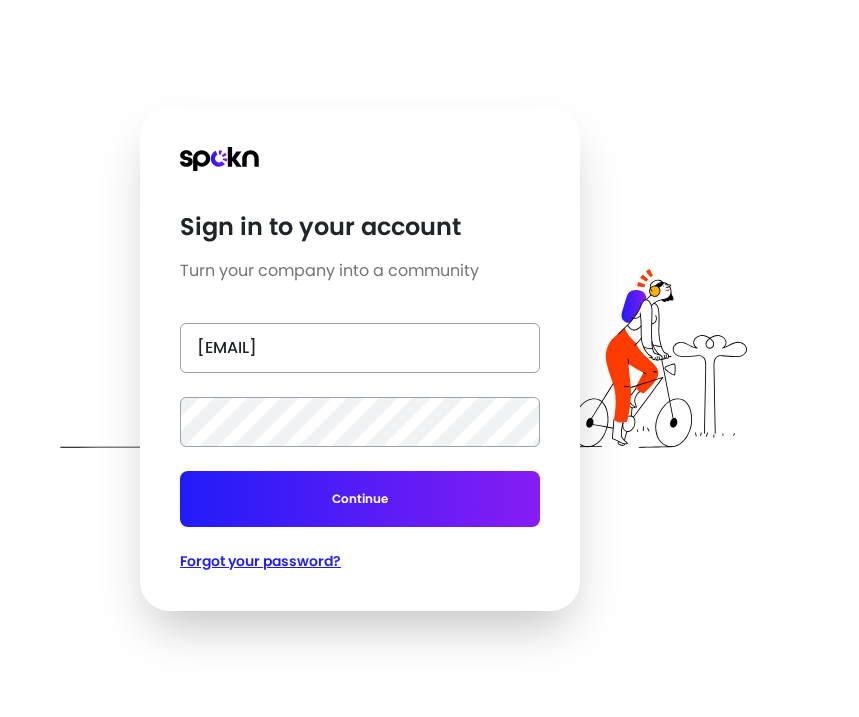click on "test@getspokn.com" at bounding box center (360, 348) 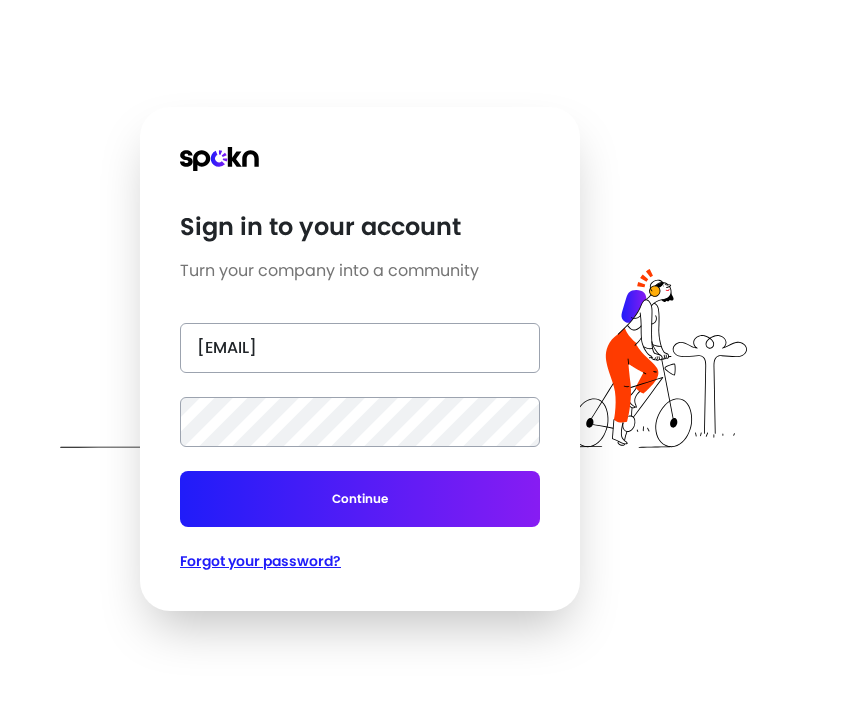 click on "Continue" at bounding box center [360, 499] 